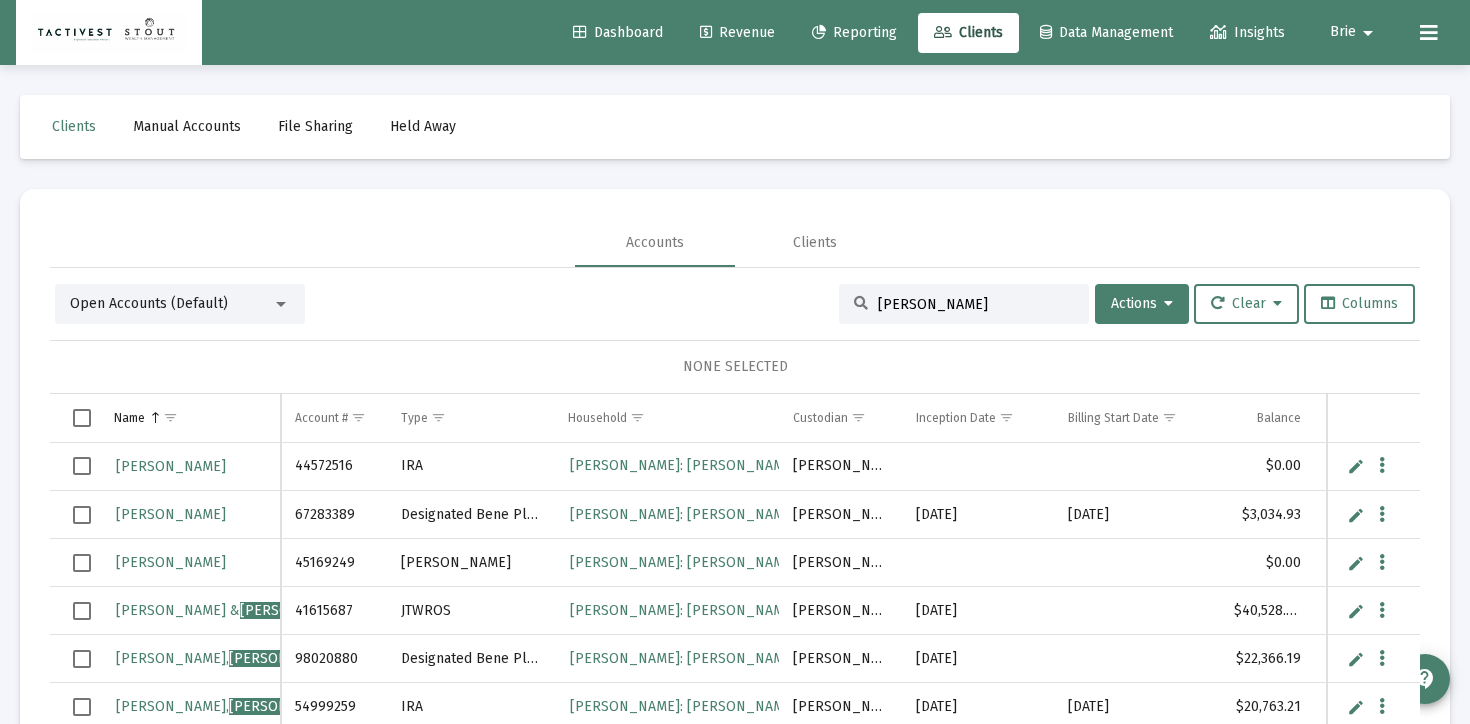 scroll, scrollTop: 94, scrollLeft: 0, axis: vertical 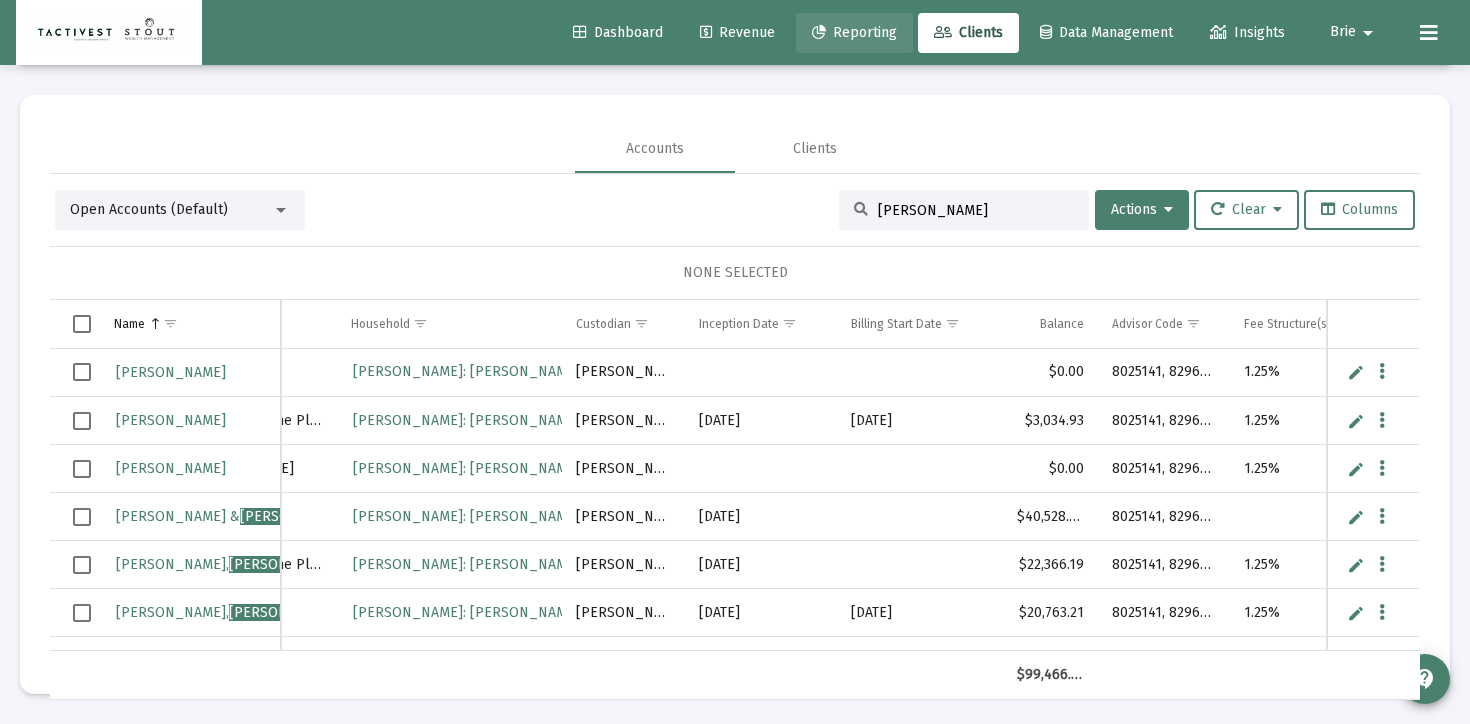 click on "Reporting" 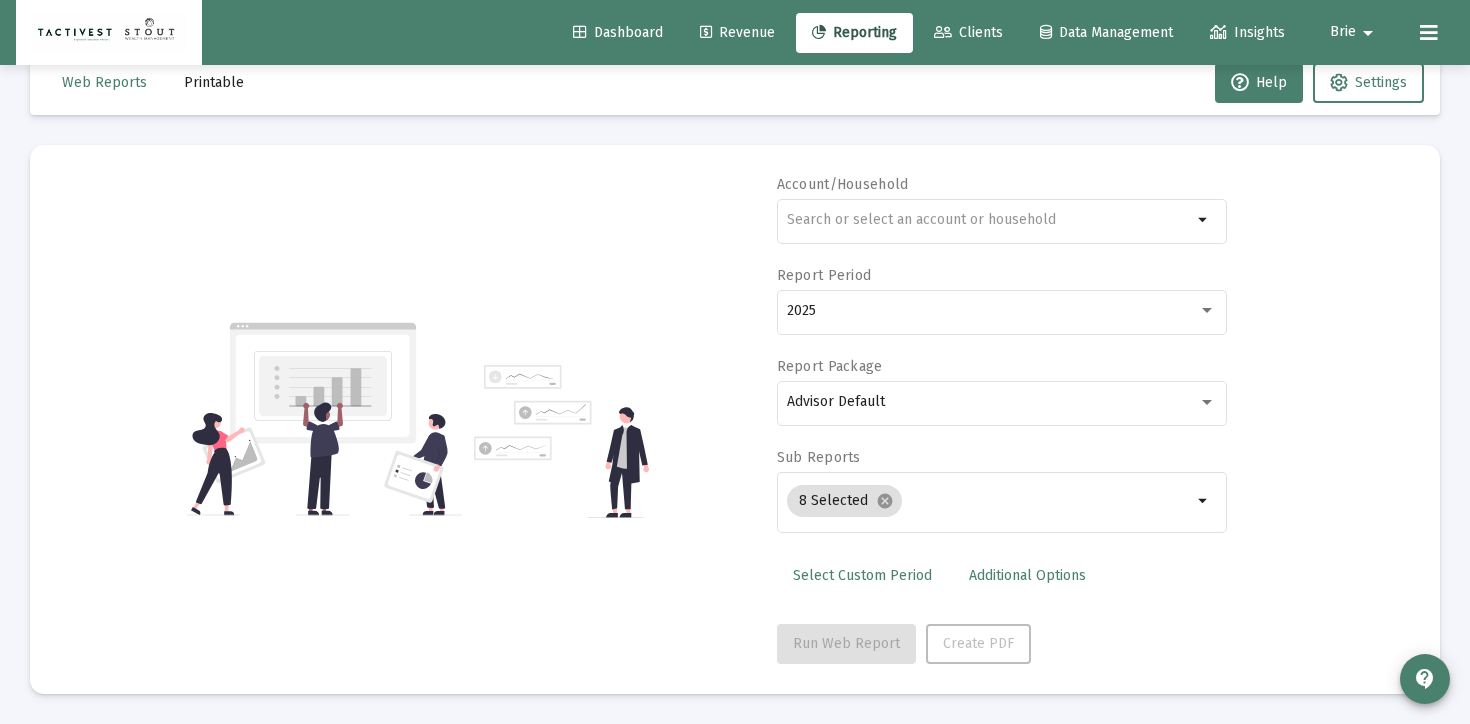 scroll, scrollTop: 43, scrollLeft: 0, axis: vertical 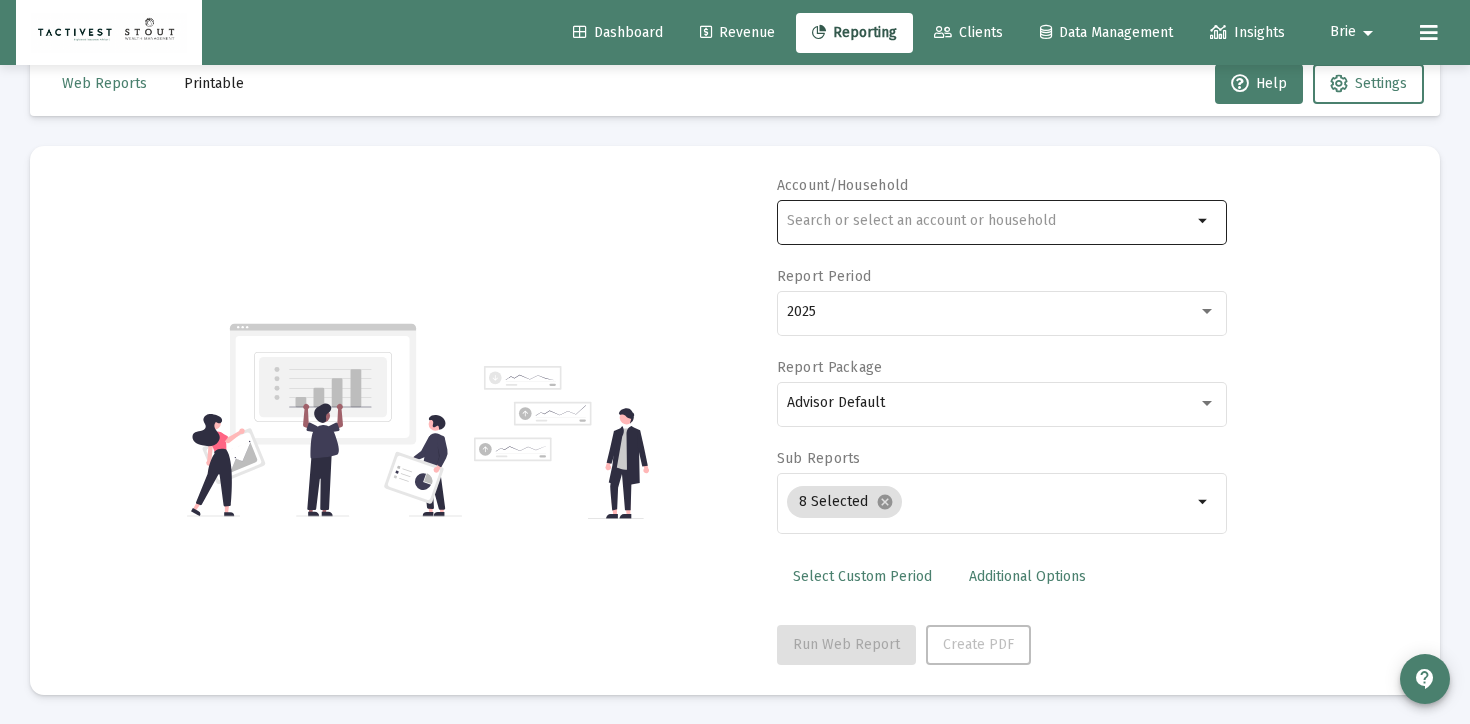 click at bounding box center (989, 221) 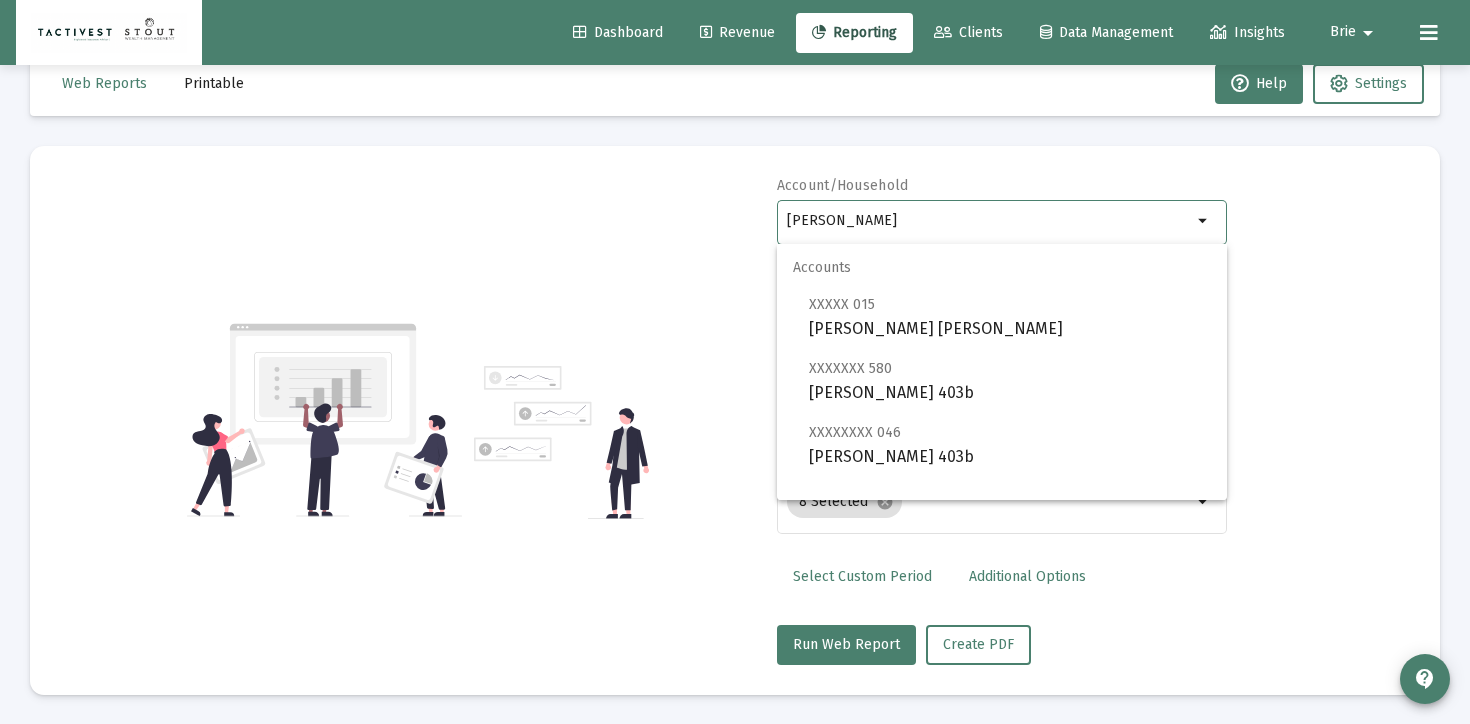 scroll, scrollTop: 80, scrollLeft: 0, axis: vertical 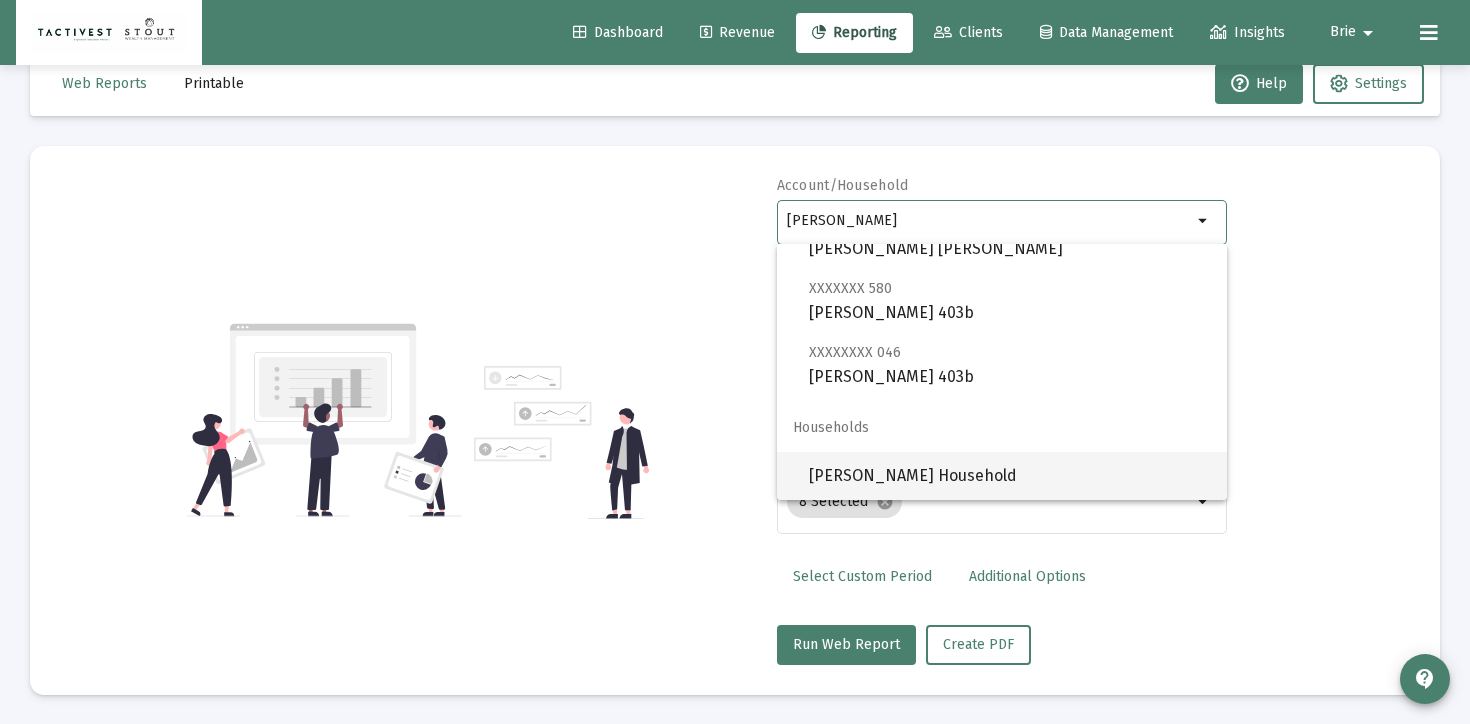 click on "[PERSON_NAME] Household" at bounding box center [1010, 476] 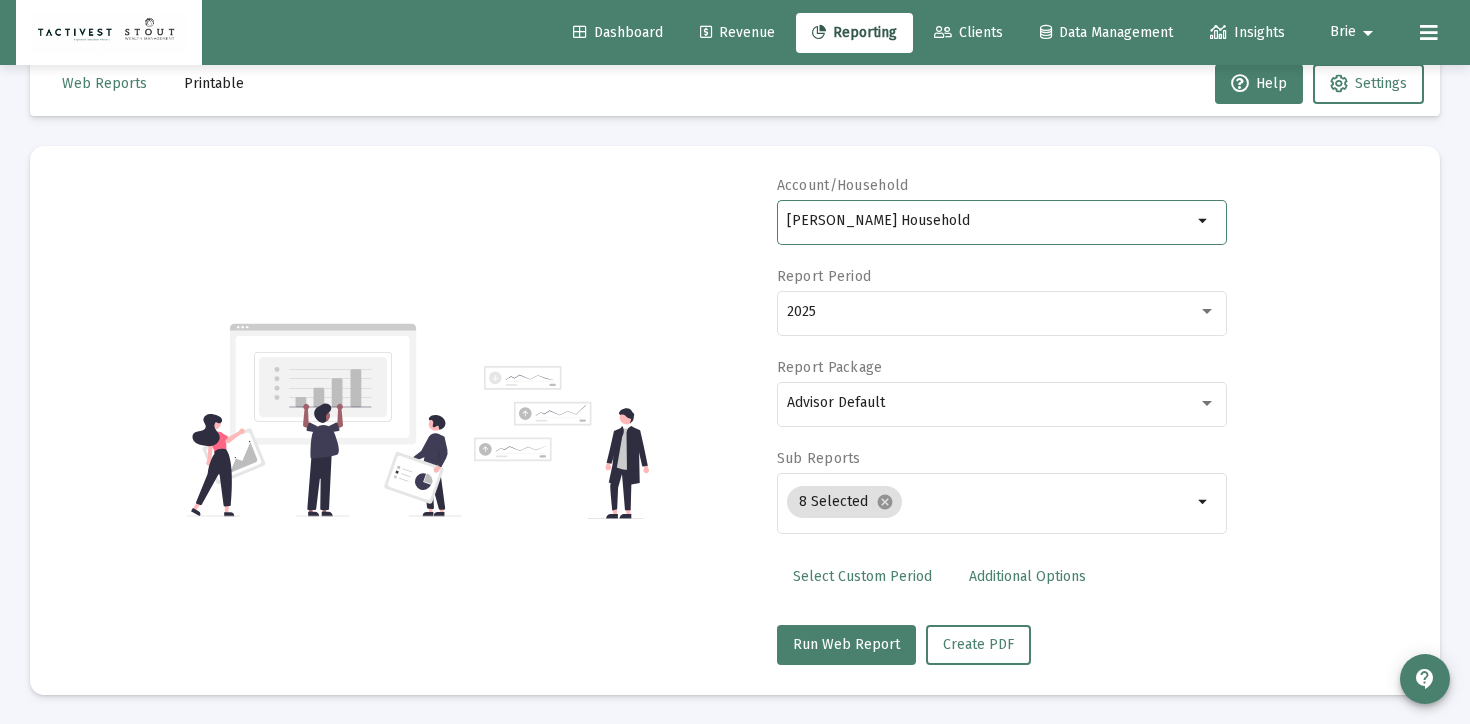 click on "Clients" 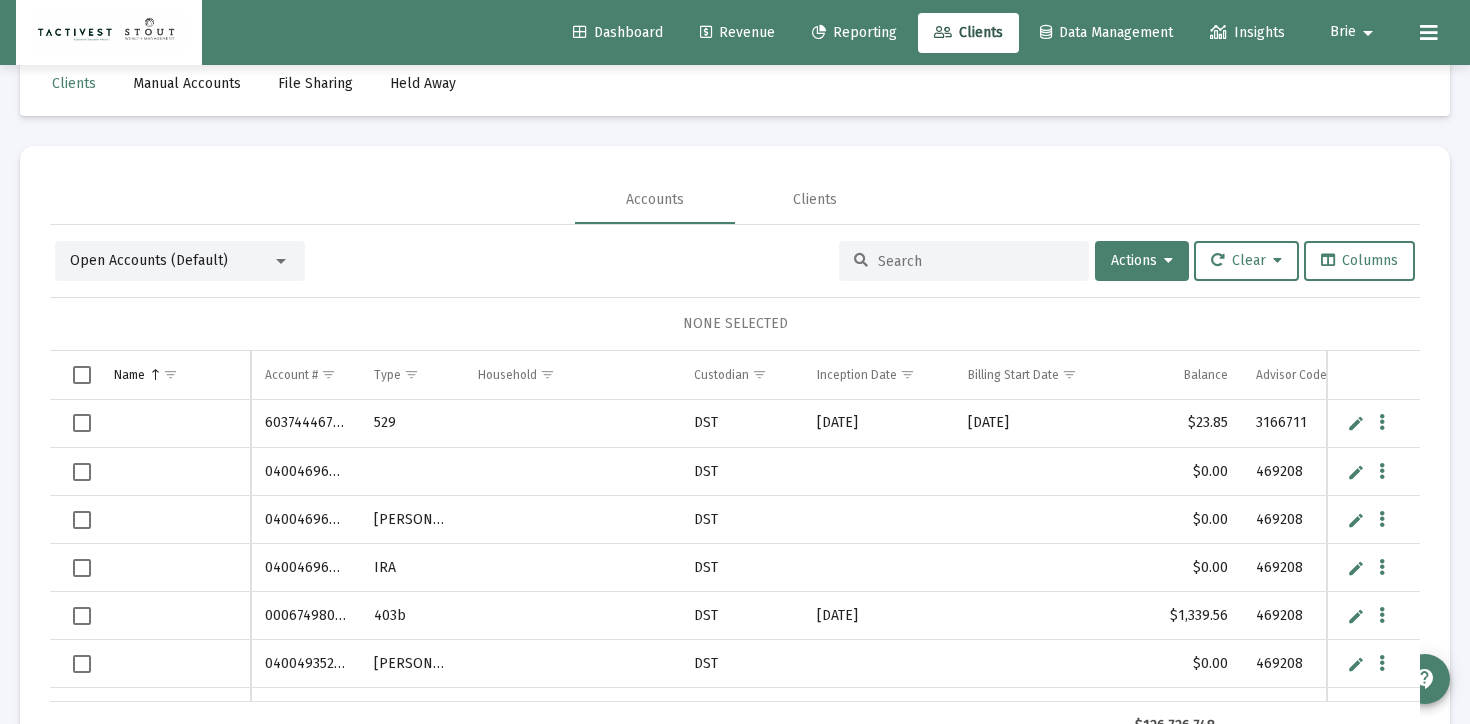click on "Open Accounts (Default)  Actions   Clear   Columns   NONE SELECTED  Name       Name Account # Type Household Custodian Inception Date Billing Start Date Balance Advisor Code Fee Structure(s) Splitter(s) Billing Group        60374446702 529 DST [DATE] [DATE] $23.85 3166711              04004696232   DST     $0.00 469208              04004696226 [PERSON_NAME] DST     $0.00 469208              04004696234 IRA DST     $0.00 469208              00067498067 403b DST [DATE]   $1,339.56 469208              04004935233 [PERSON_NAME] 403b DST     $0.00 469208              04004935825 [PERSON_NAME] 403b DST     $0.00 469208            13711 Freeway LLC  19610746 Corporation  [PERSON_NAME] Trucking  [PERSON_NAME] [DATE] [DATE] $13,417,984.48 8025141, 8481777 0.50% [PERSON_NAME] - 90%  [PERSON_NAME] Trucking Co         [PERSON_NAME]  26855118 Trust  [GEOGRAPHIC_DATA][PERSON_NAME] [DATE] [DATE] $4,224.27 8083292, 8363348, VG9 1.00% Everest - 100%  Alicaway Household        17217260 SEP IRA" at bounding box center (735, 496) 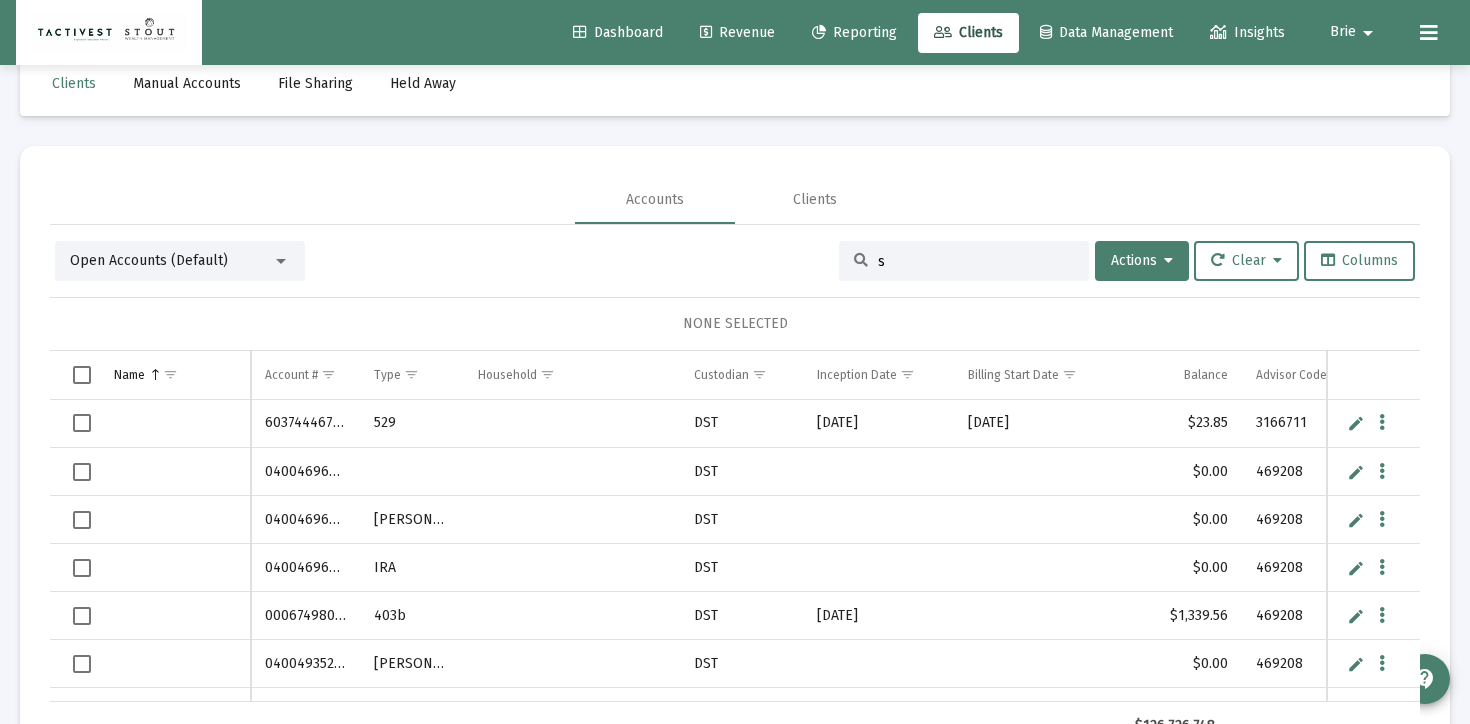 click on "s" at bounding box center [976, 261] 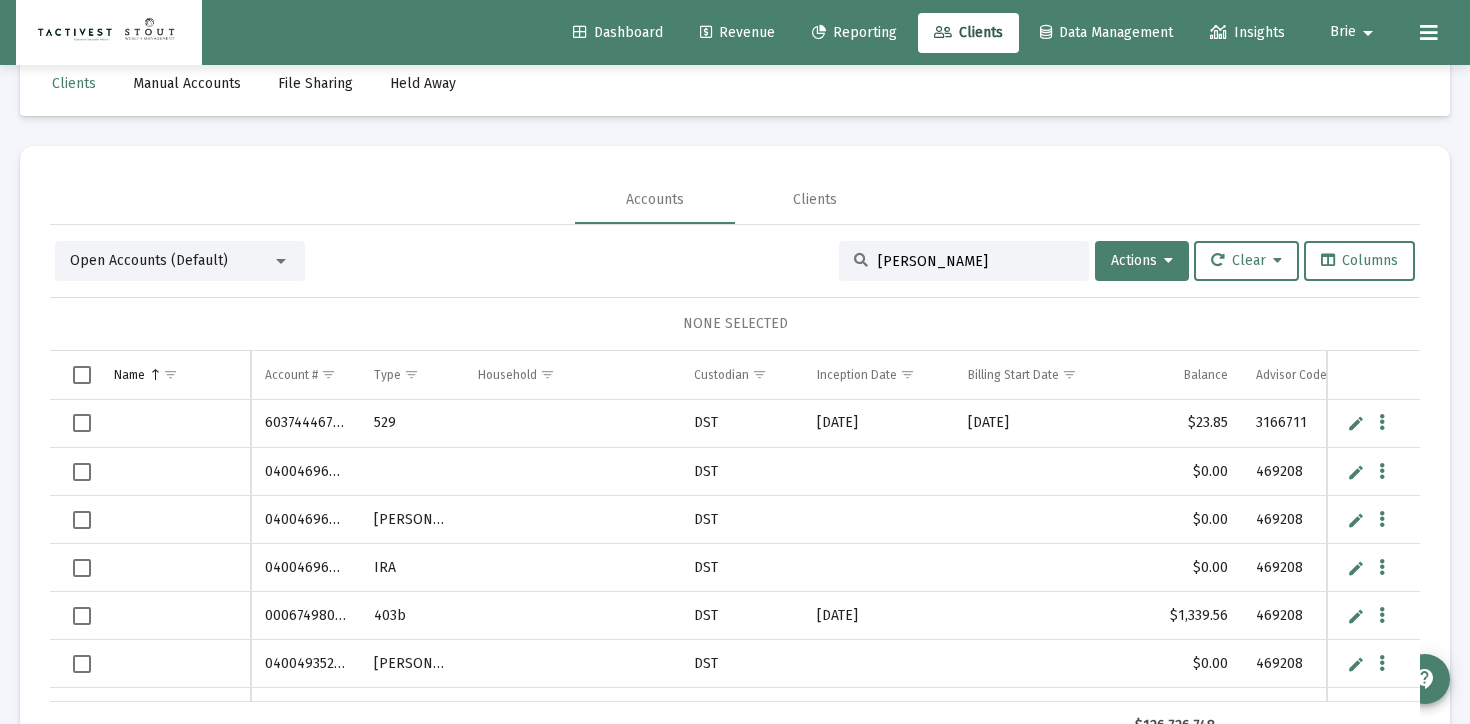 type on "[PERSON_NAME]" 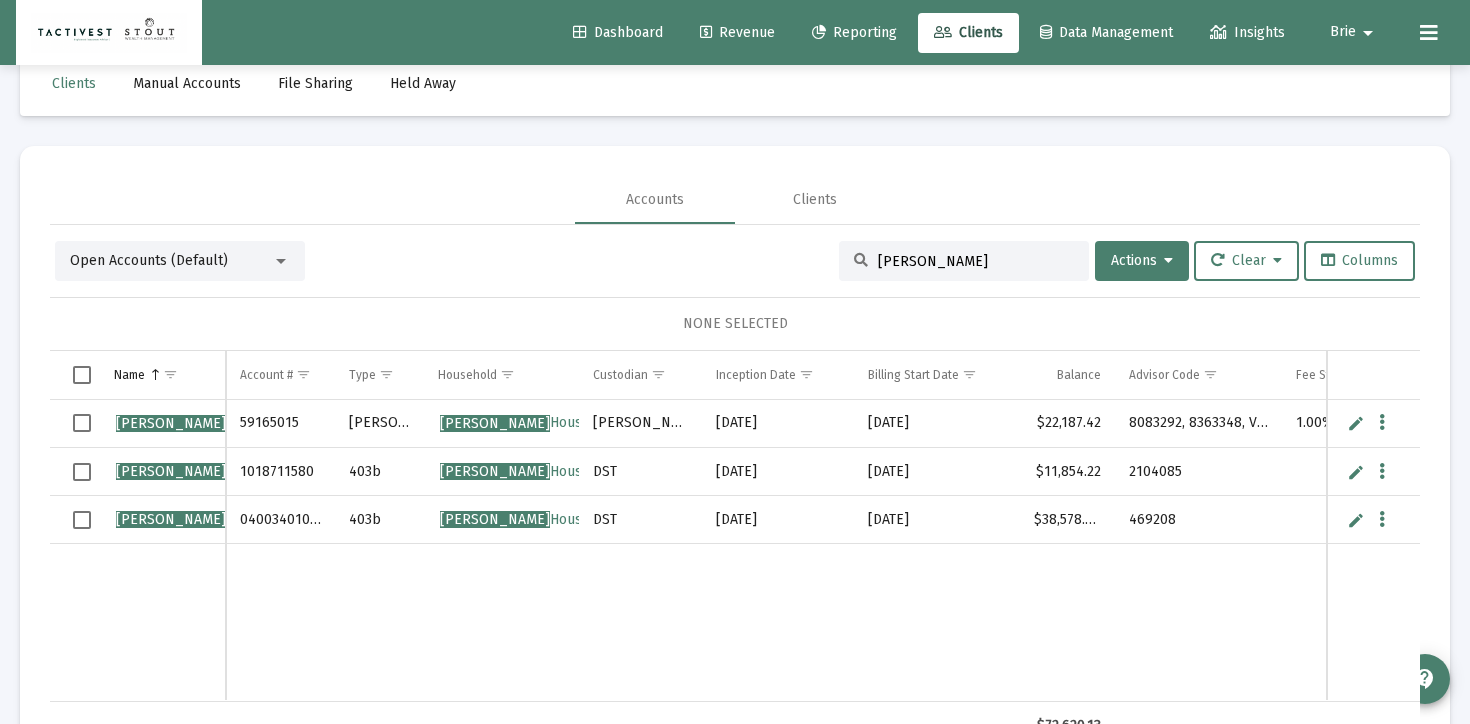 click at bounding box center [82, 472] 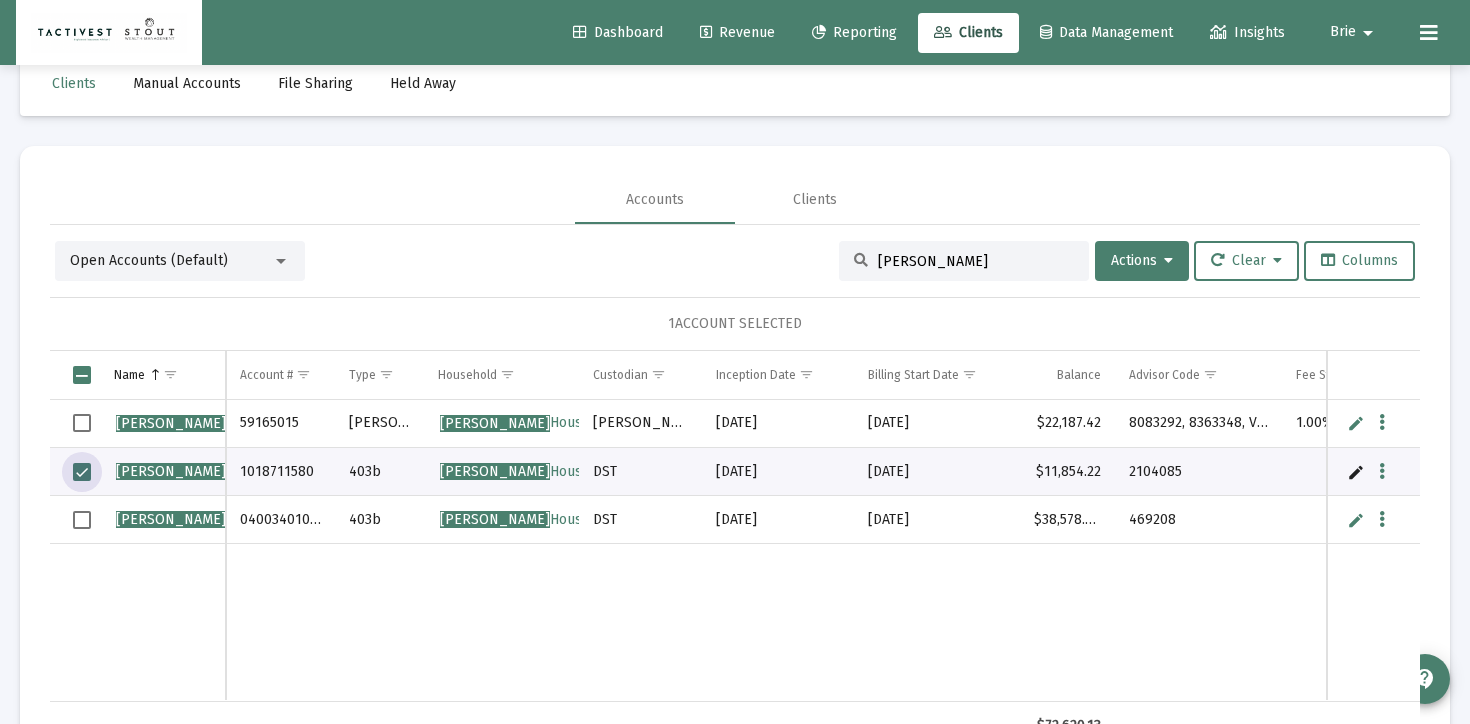 click on "Open Accounts (Default)" at bounding box center (171, 261) 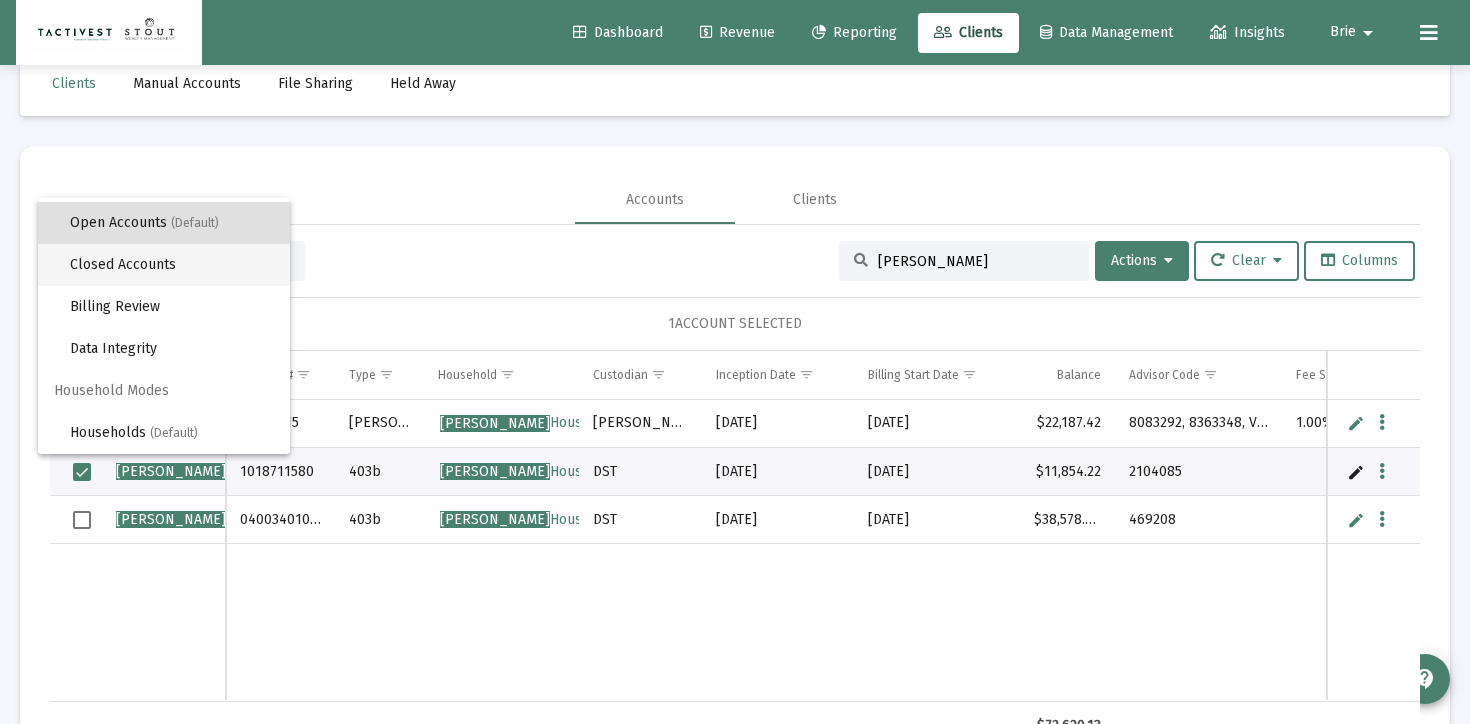 scroll, scrollTop: 0, scrollLeft: 0, axis: both 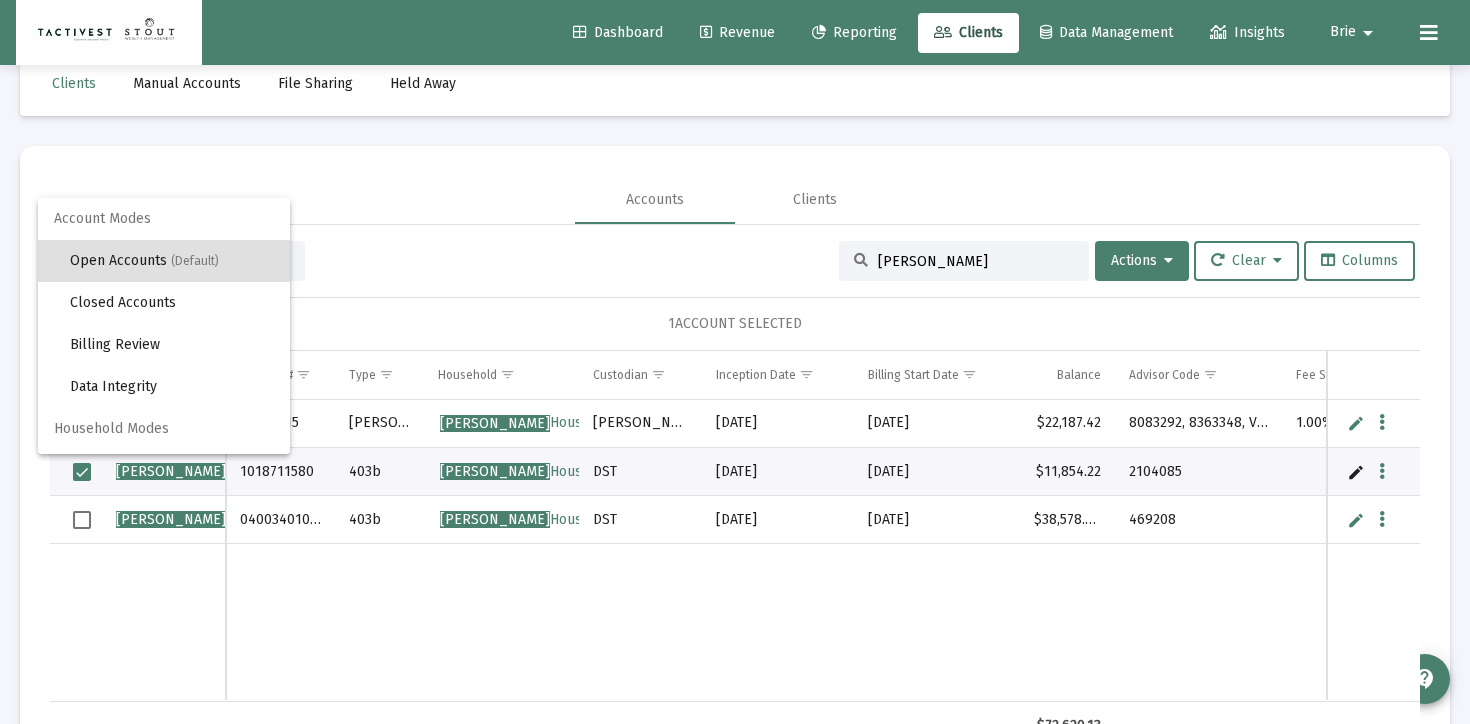 click at bounding box center (735, 362) 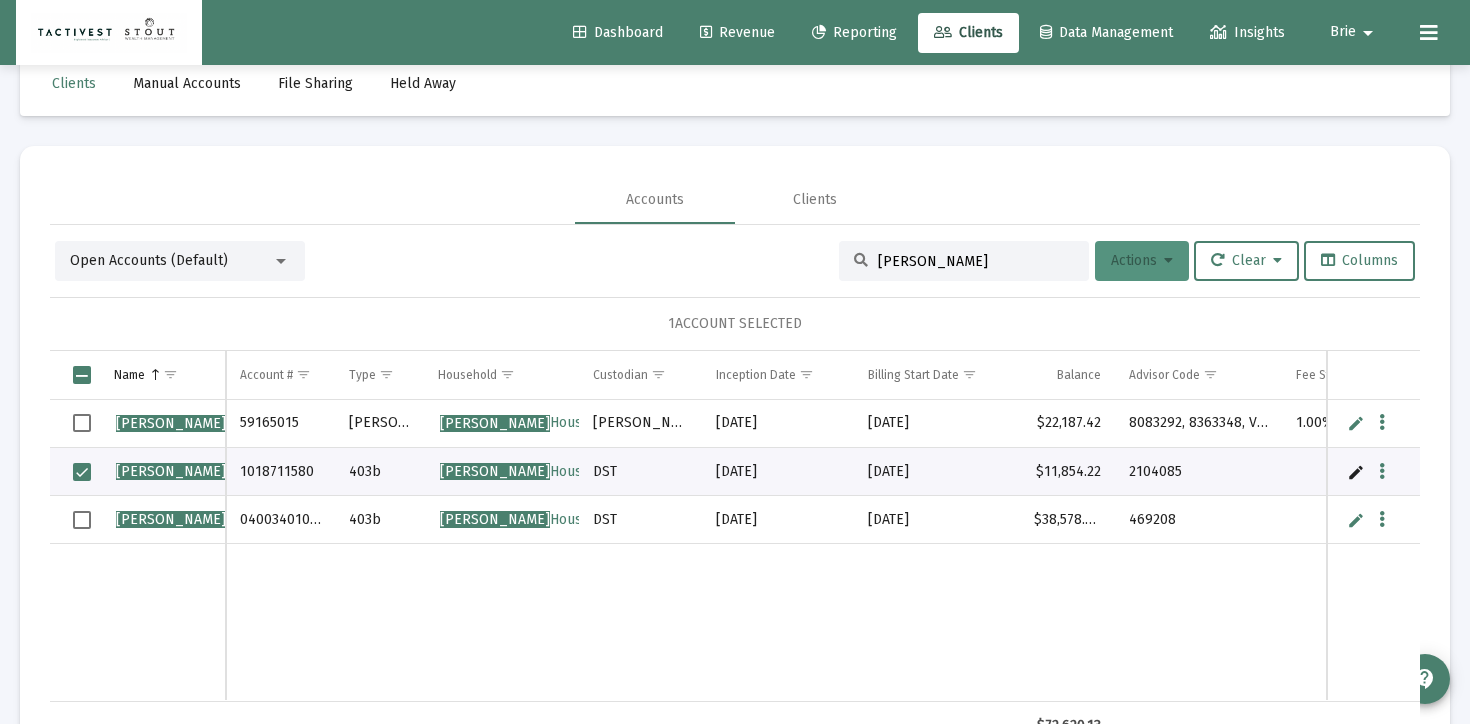 click at bounding box center (1168, 261) 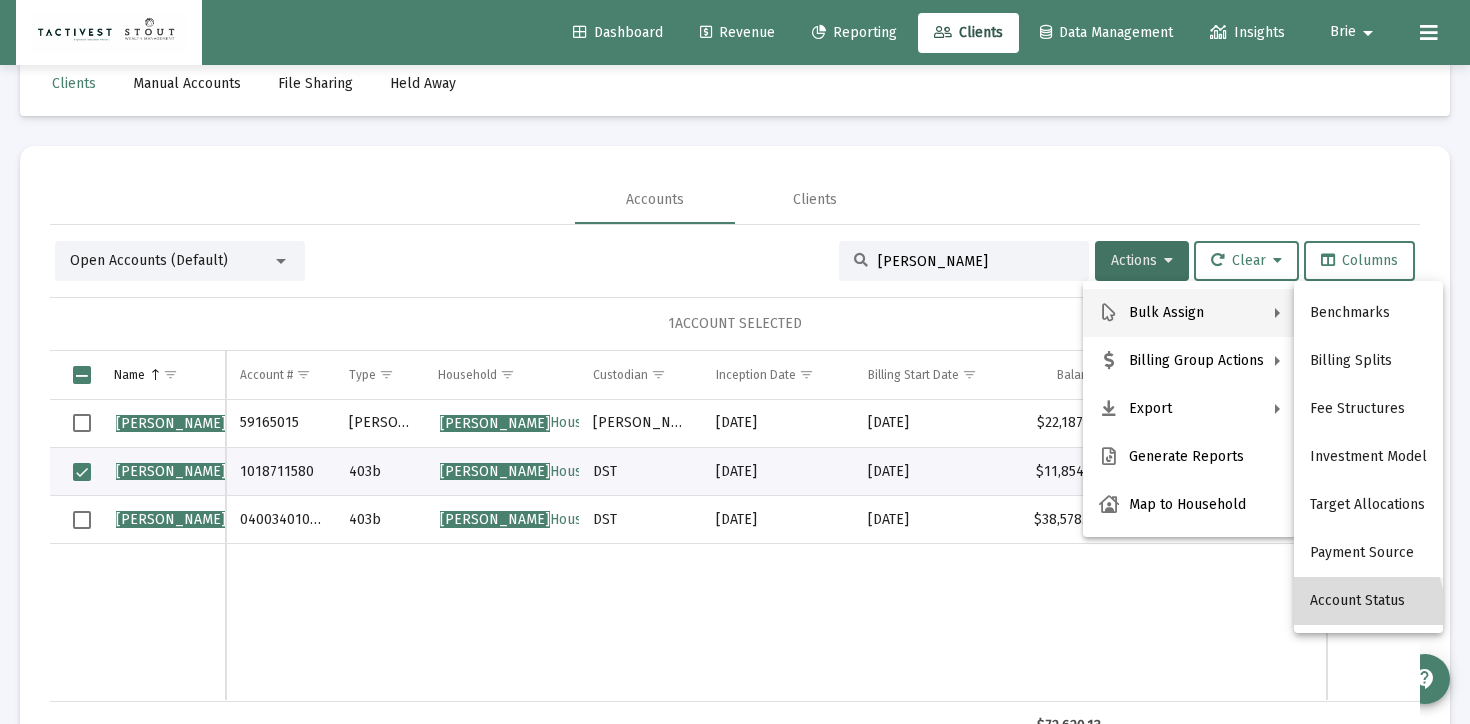 click on "Account Status" at bounding box center (1368, 601) 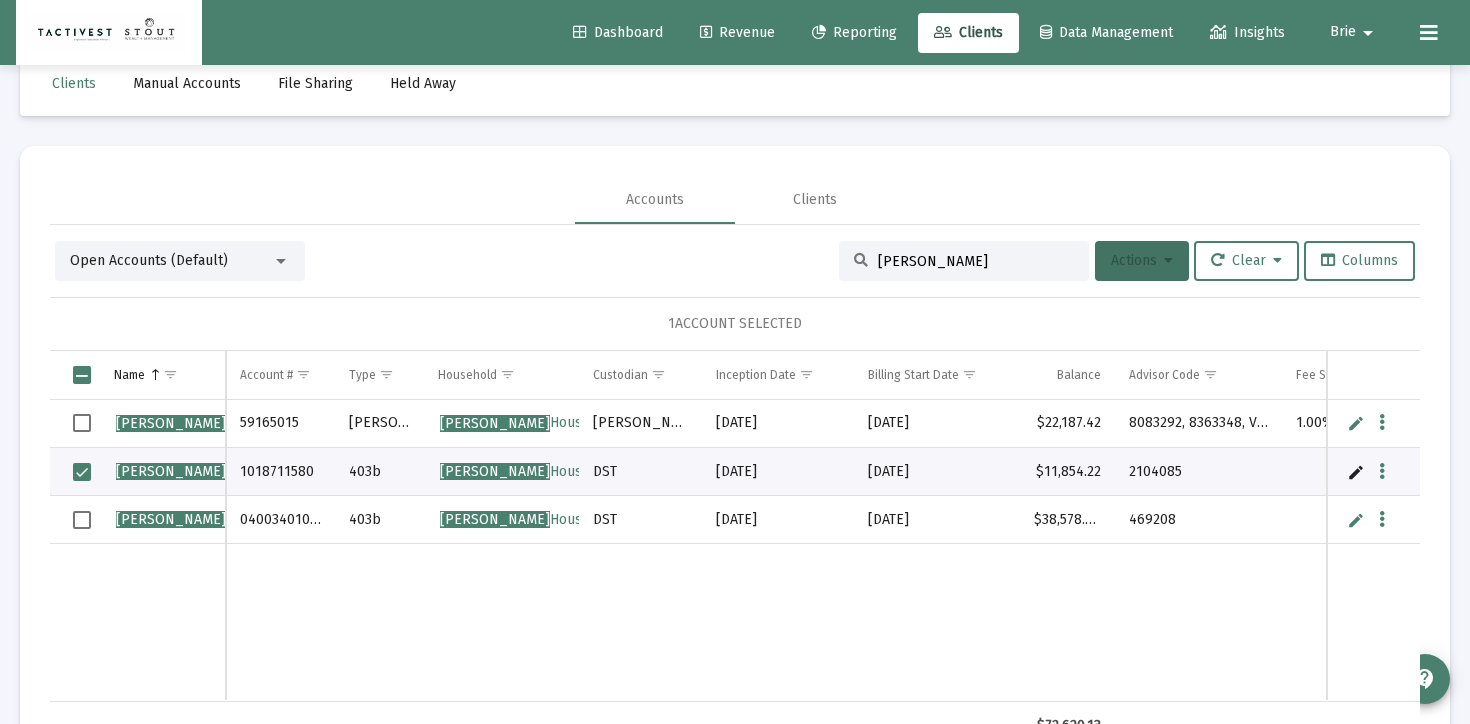 scroll, scrollTop: 0, scrollLeft: 0, axis: both 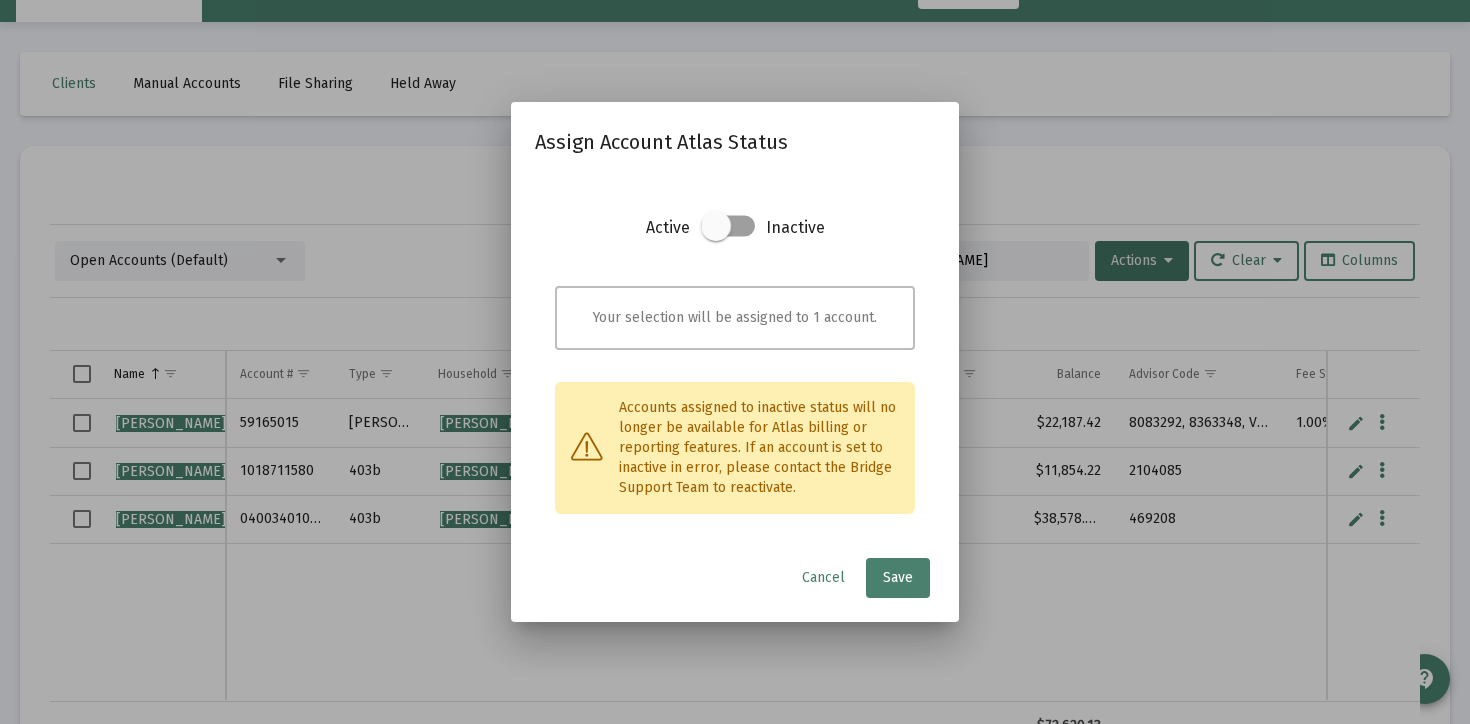 click at bounding box center (716, 226) 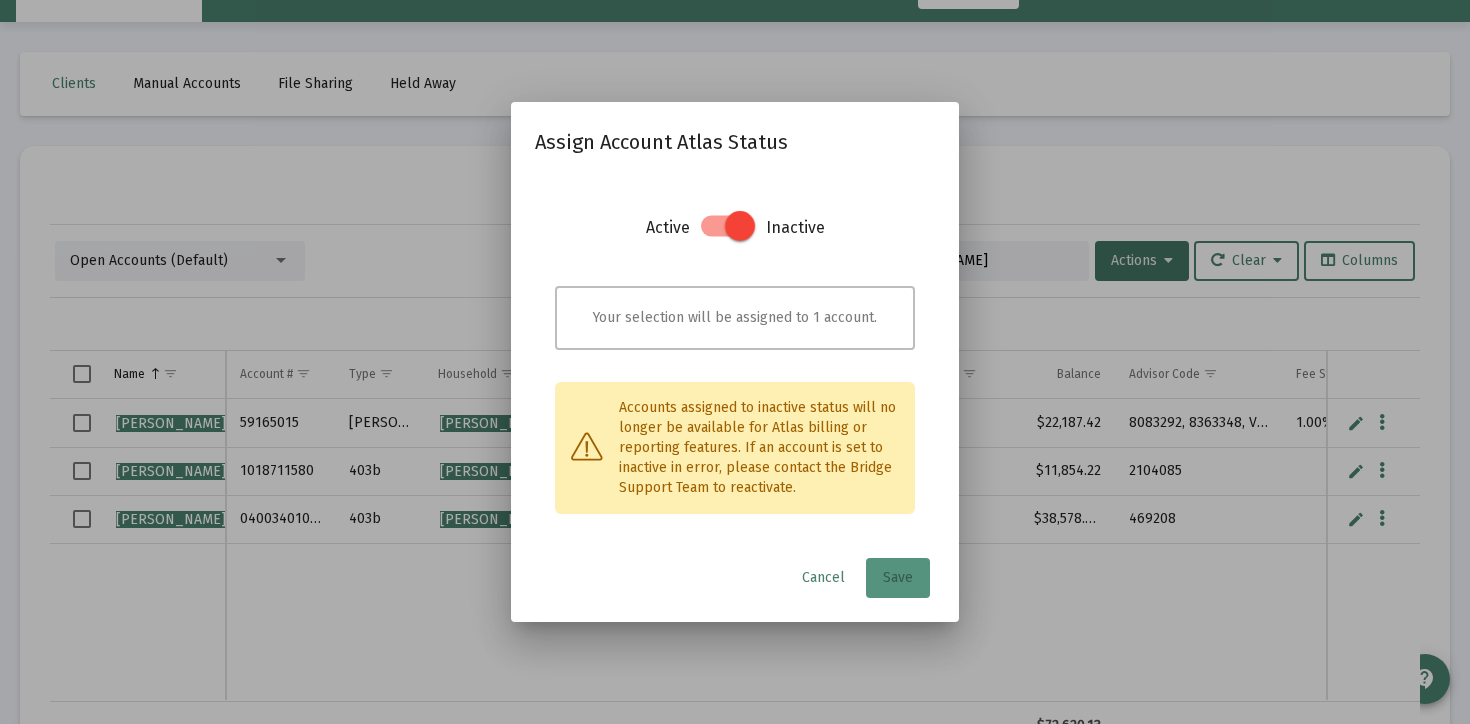 click on "Save" at bounding box center (898, 578) 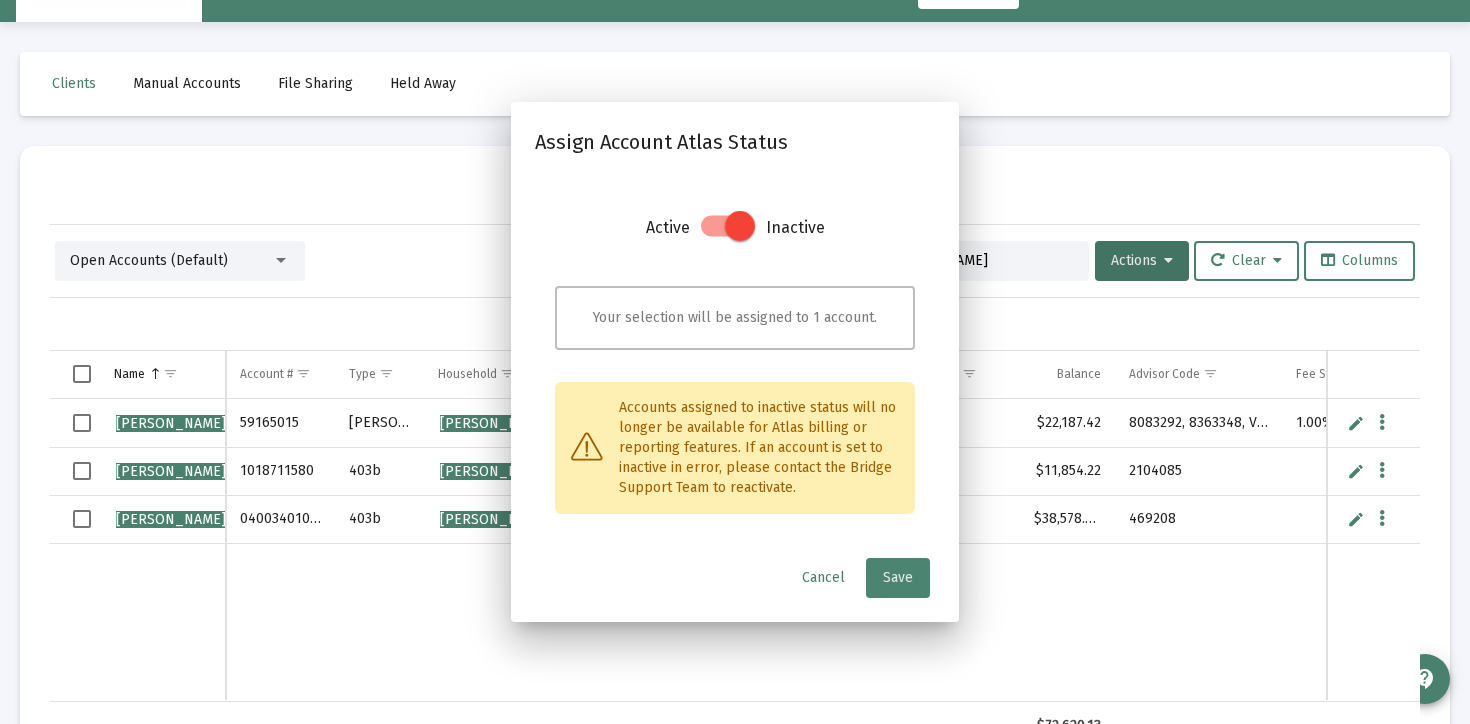 scroll, scrollTop: 43, scrollLeft: 0, axis: vertical 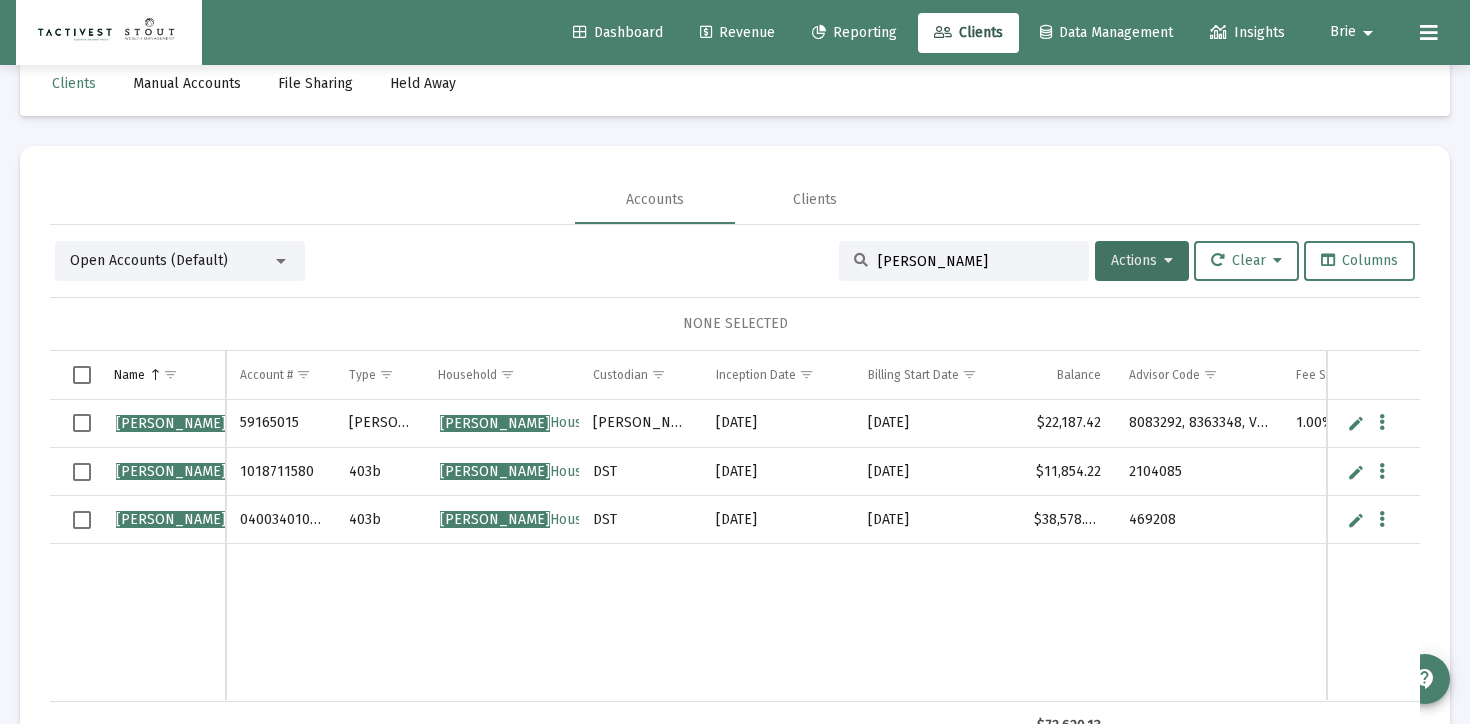click on "Reporting" 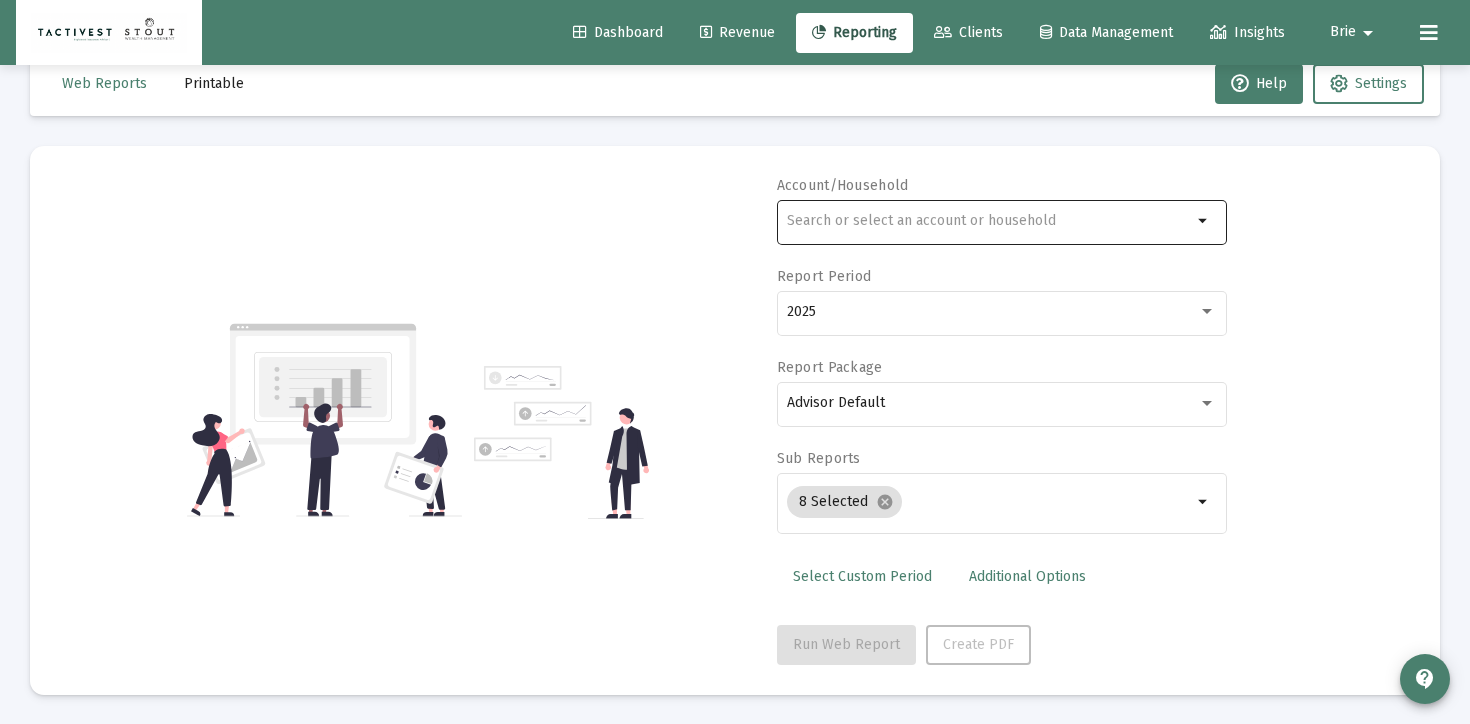 click 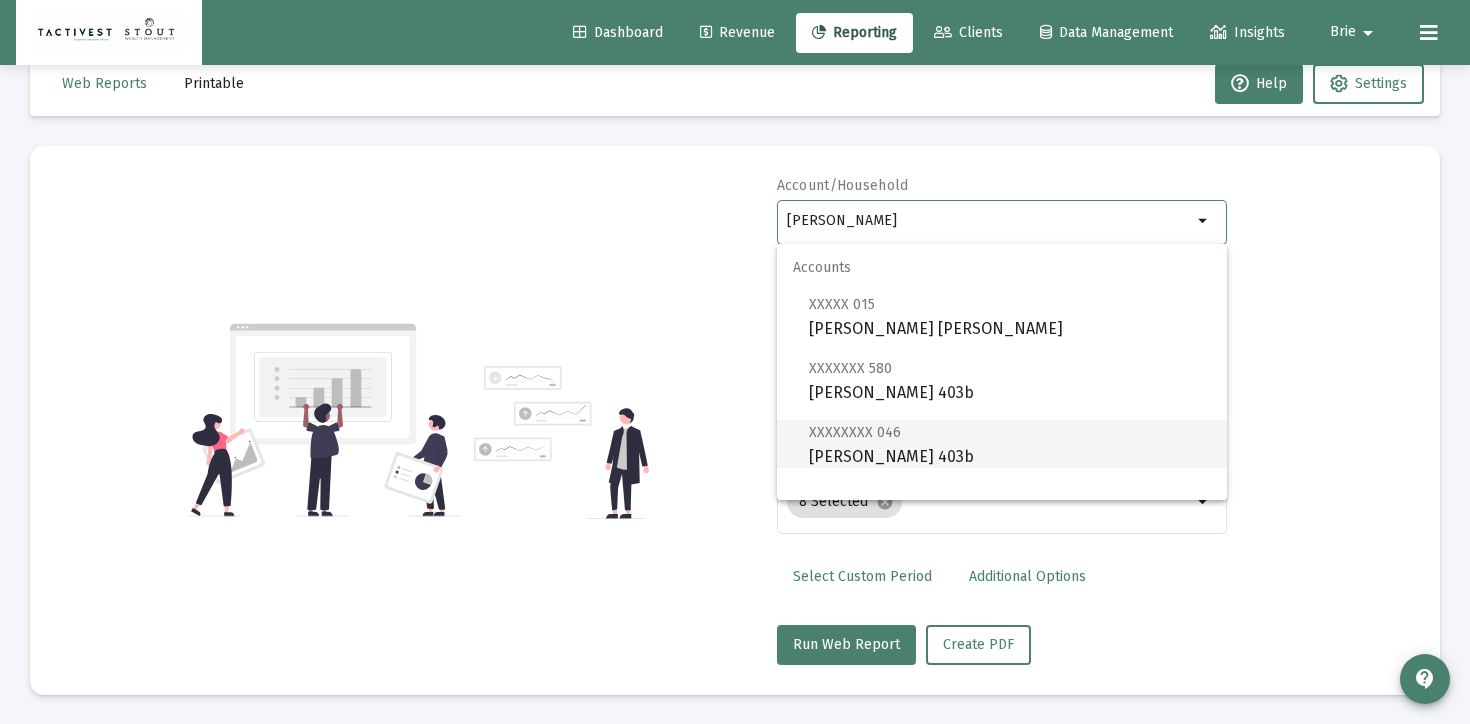 scroll, scrollTop: 80, scrollLeft: 0, axis: vertical 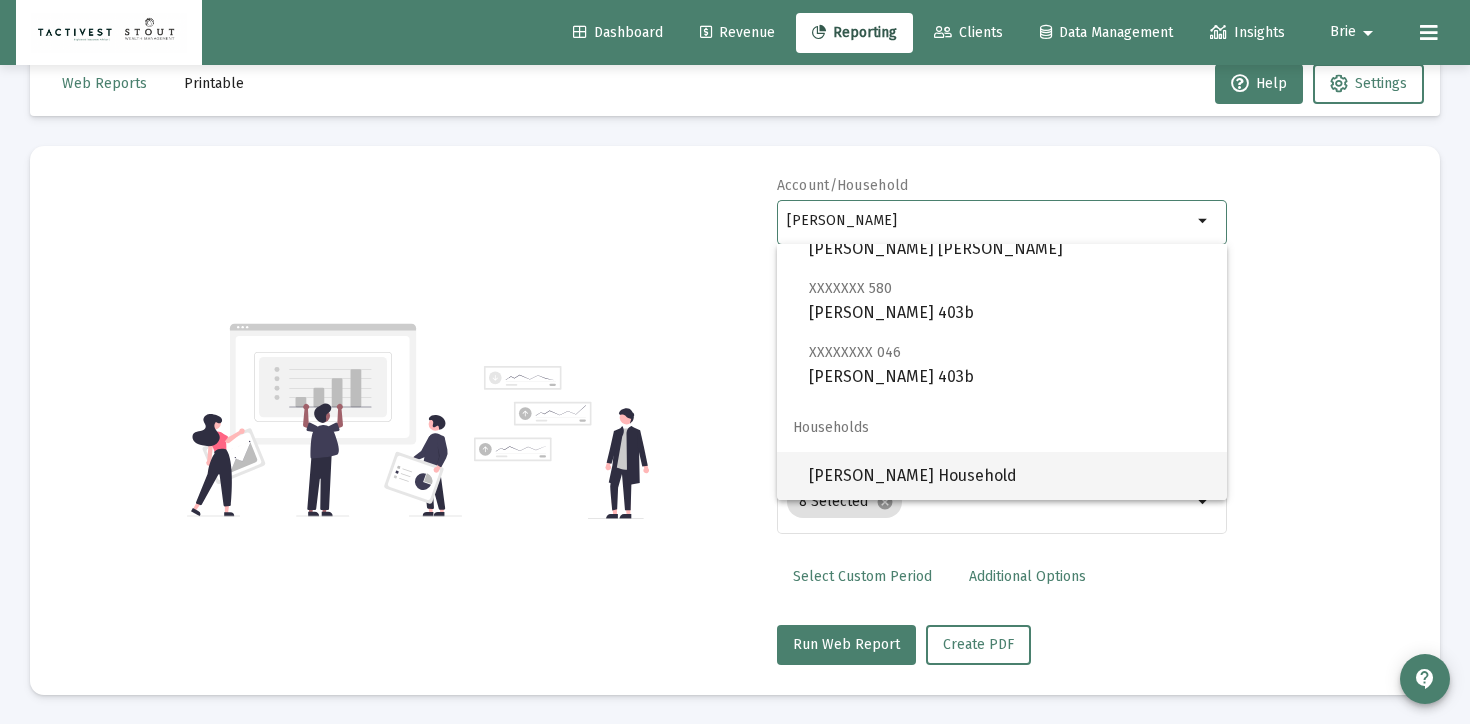 click on "[PERSON_NAME] Household" at bounding box center (1010, 476) 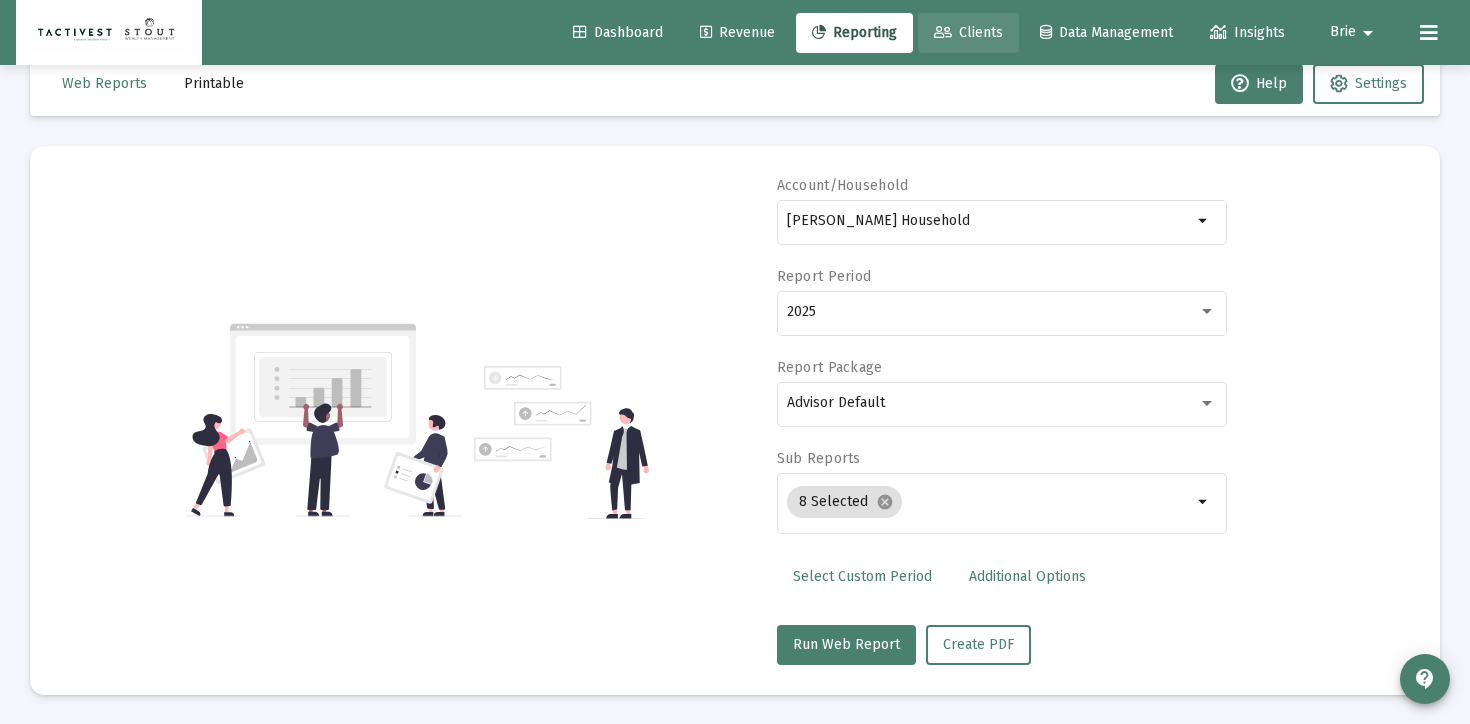 click on "Clients" 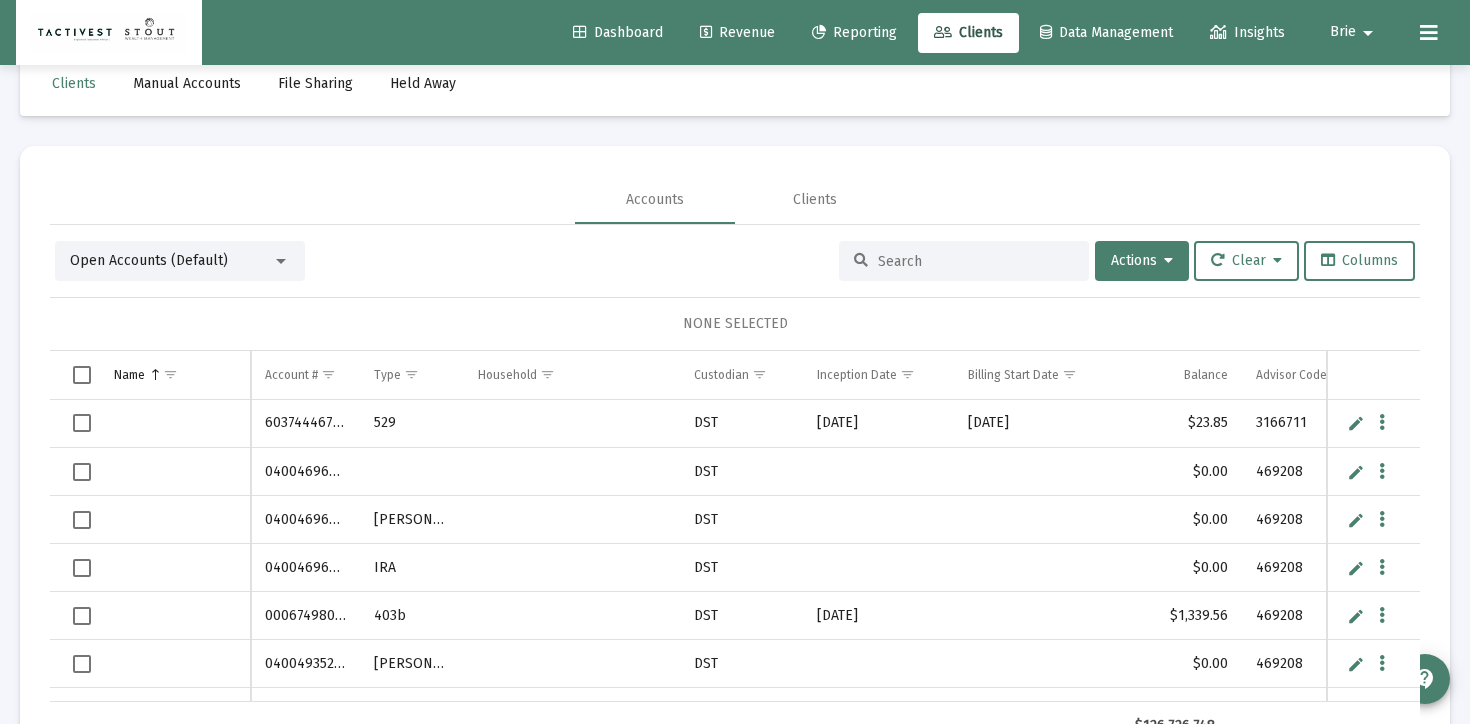 click at bounding box center (976, 261) 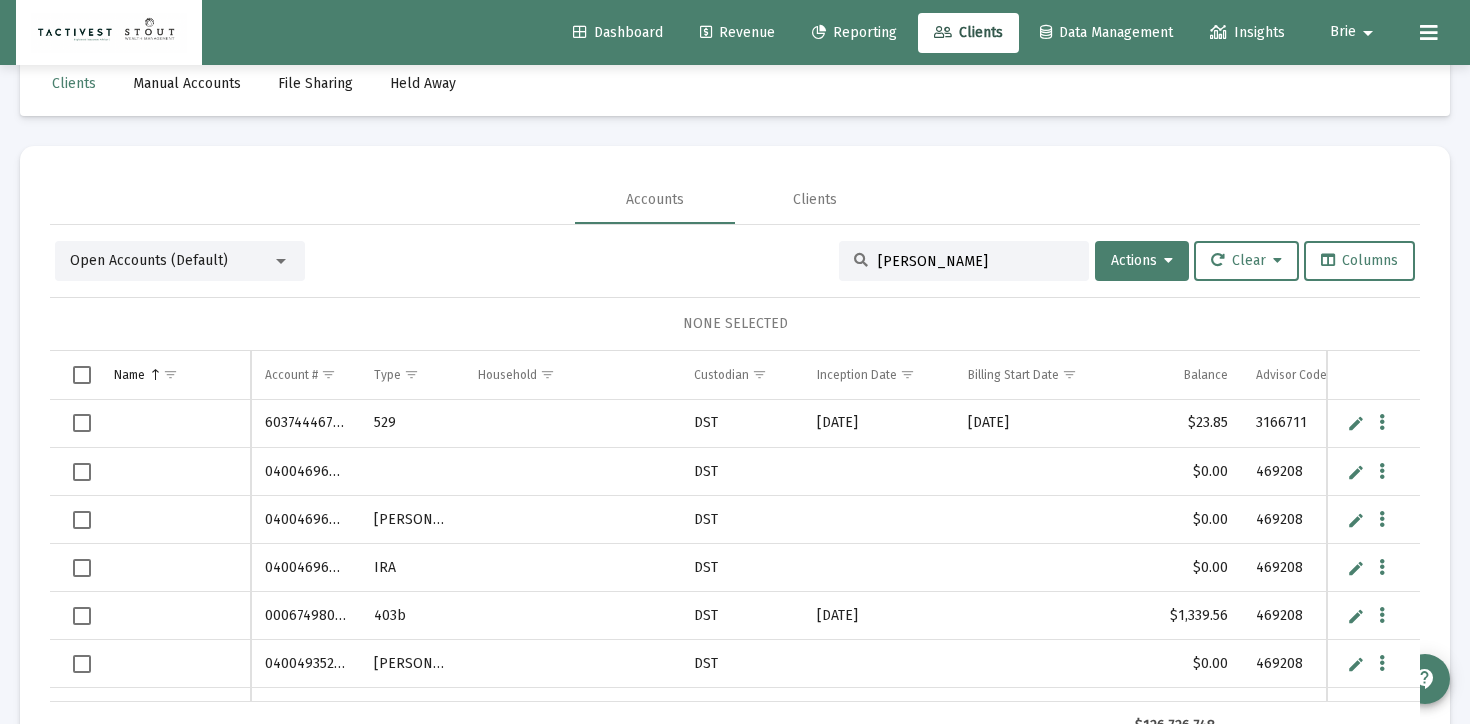 type on "[PERSON_NAME]" 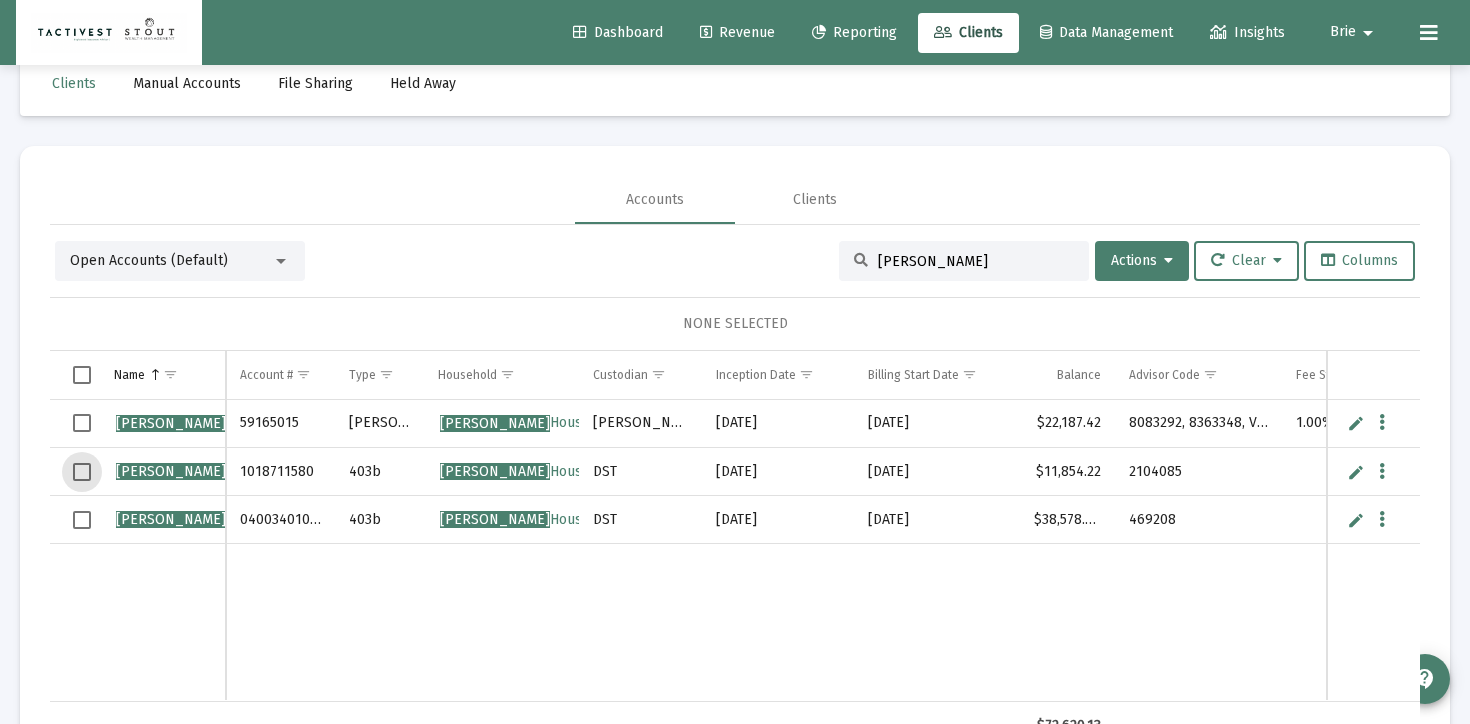 click at bounding box center (82, 472) 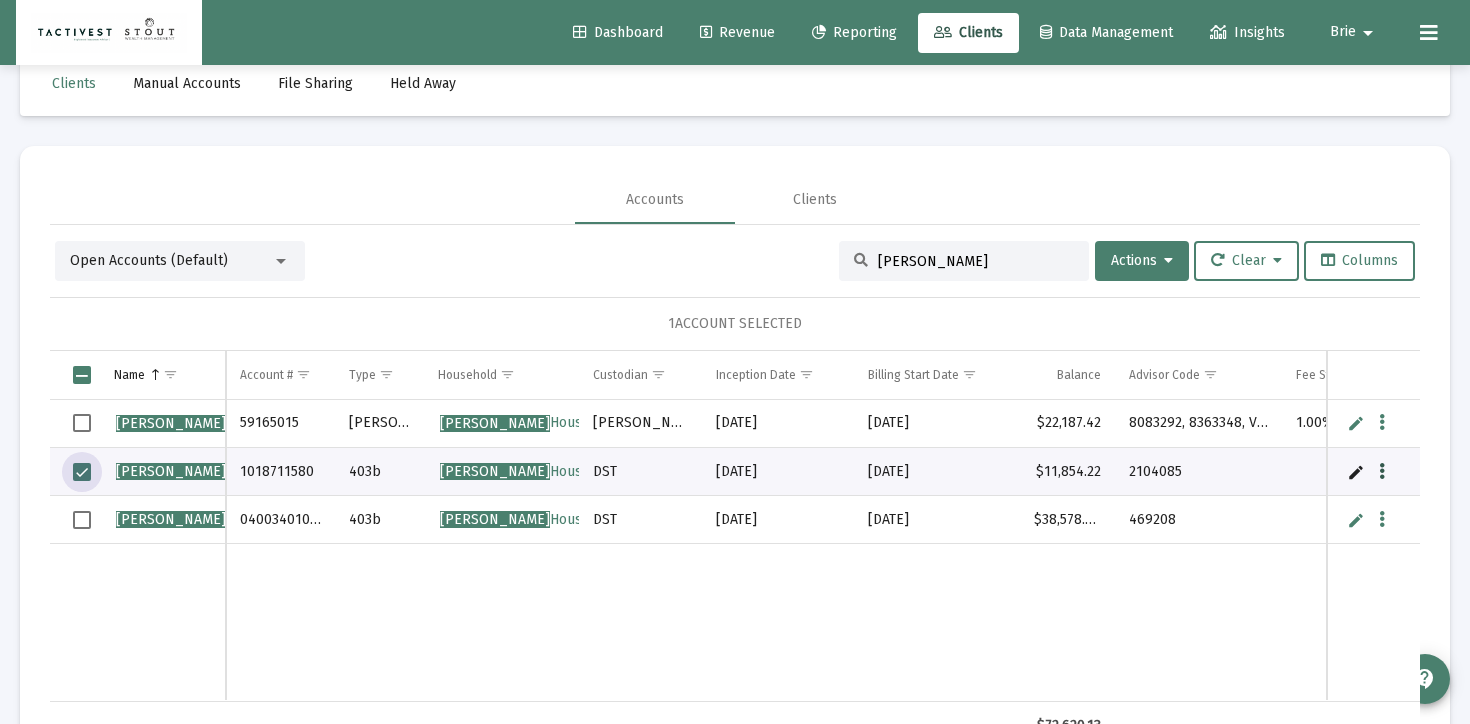 click at bounding box center (1382, 472) 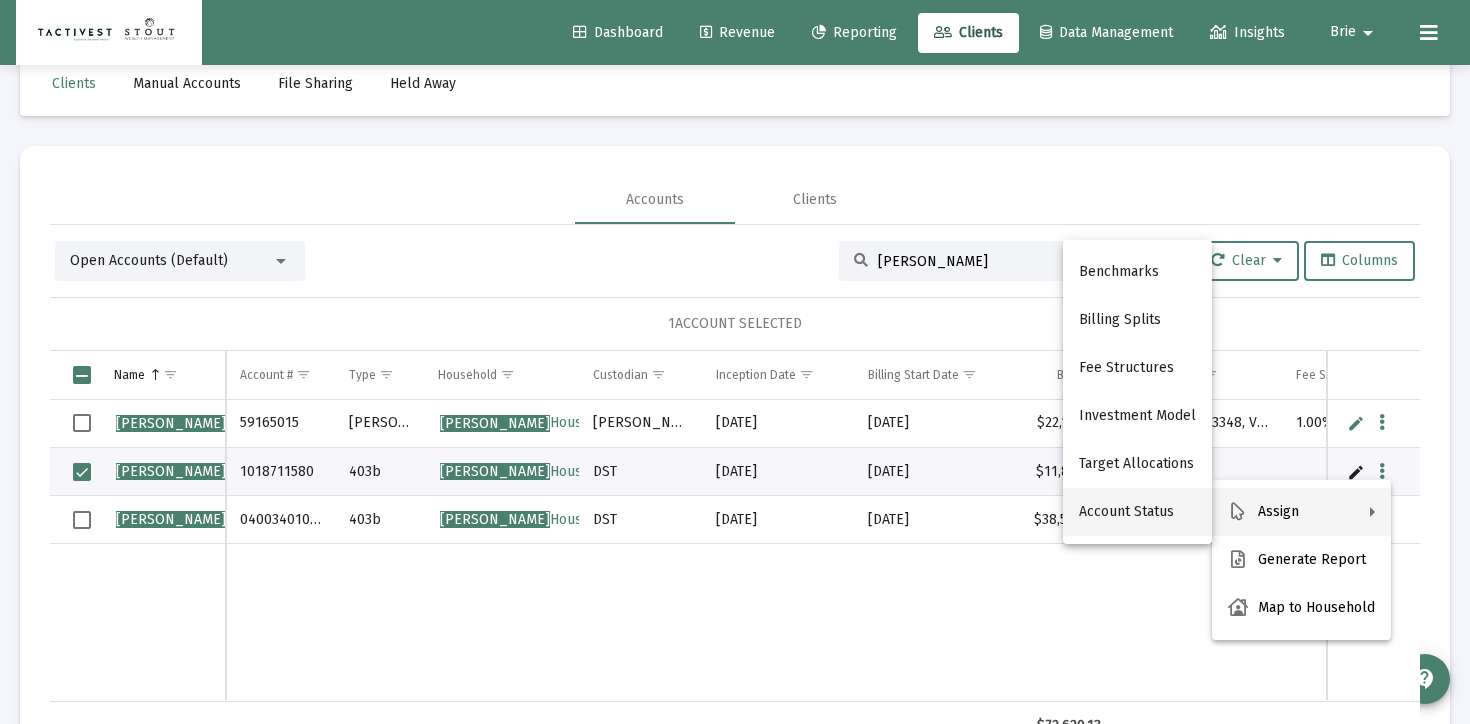 click on "Account Status" at bounding box center (1137, 512) 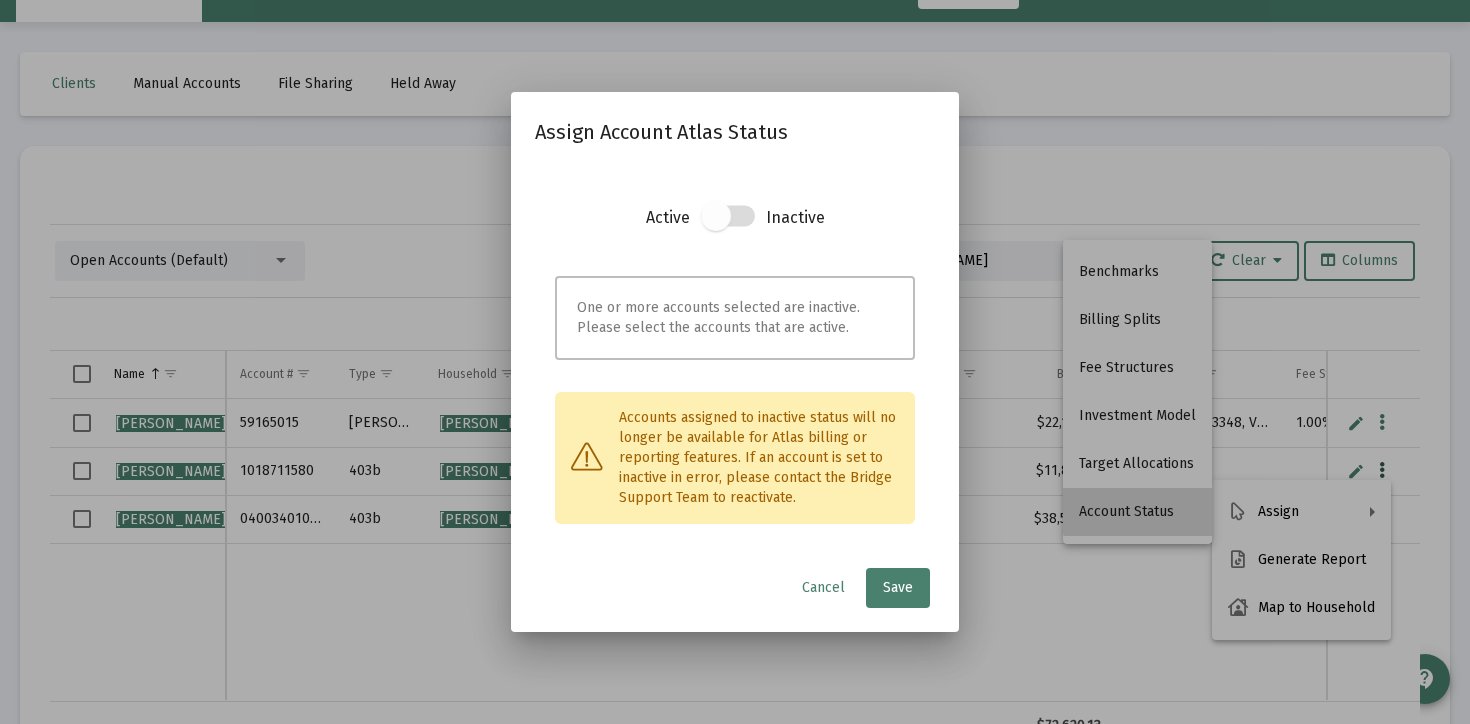 scroll, scrollTop: 0, scrollLeft: 0, axis: both 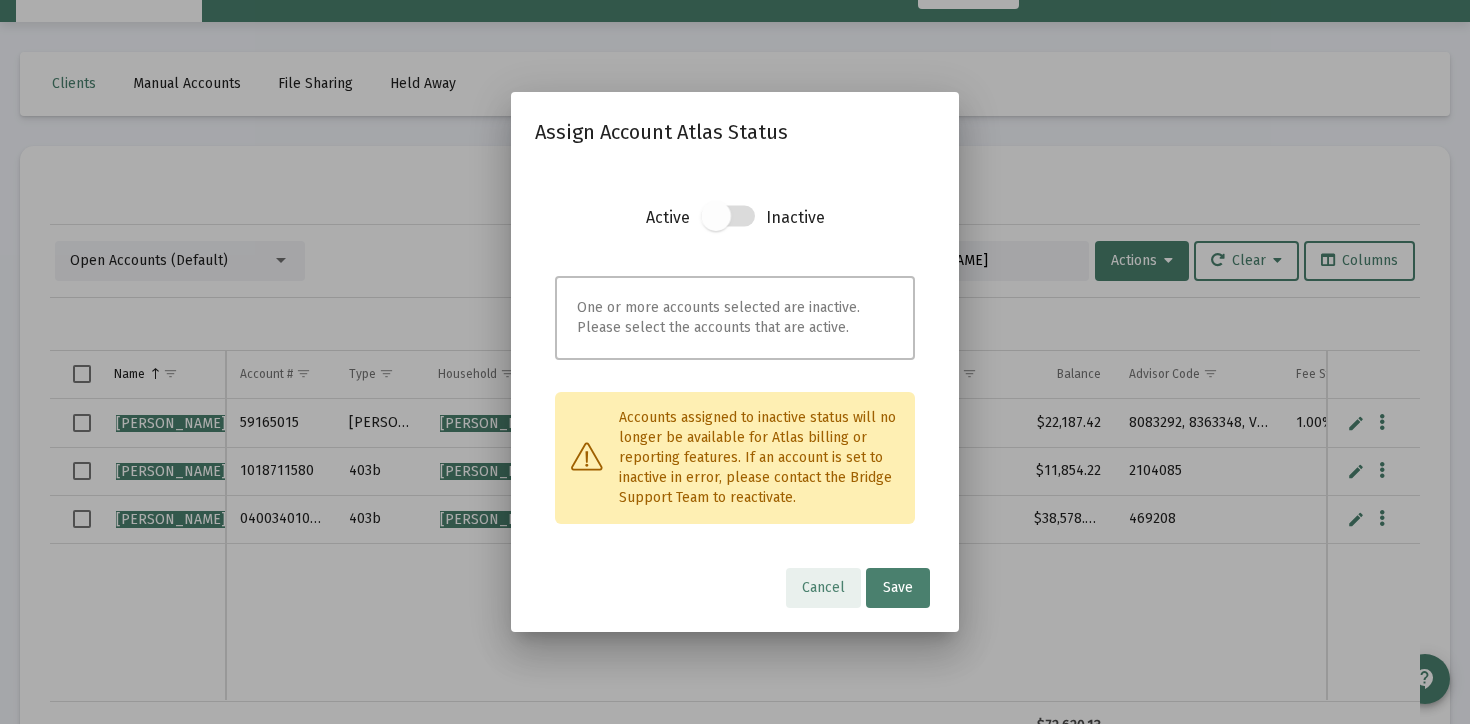 click at bounding box center (716, 216) 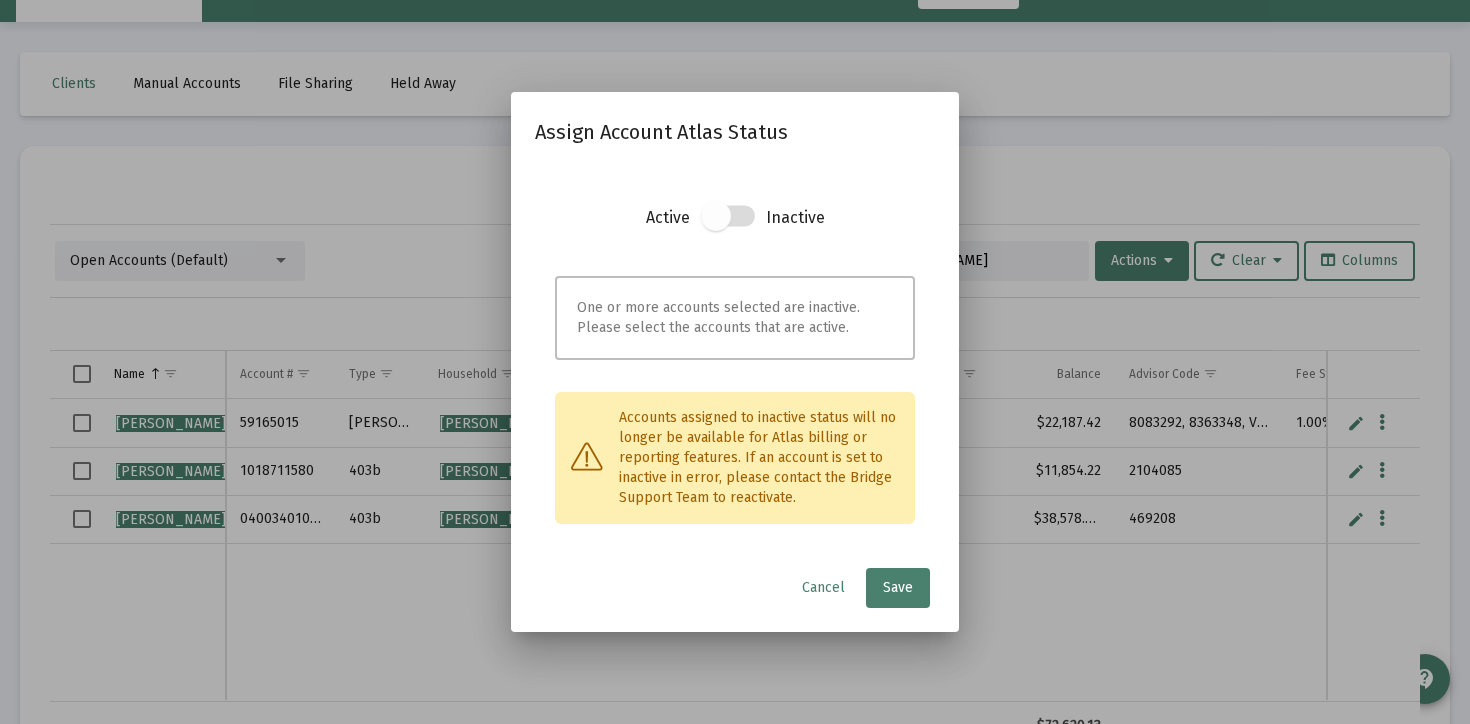 click at bounding box center [716, 216] 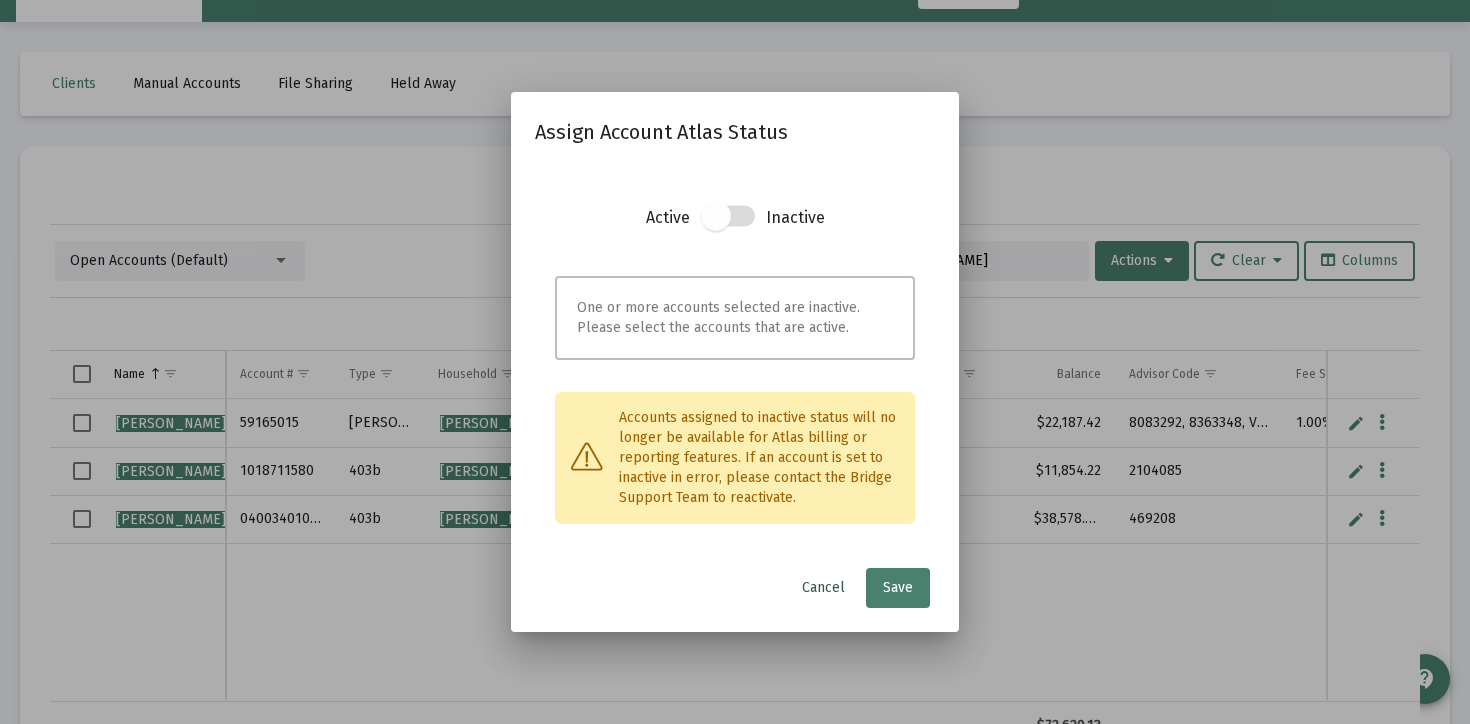 click on "Cancel" at bounding box center [823, 587] 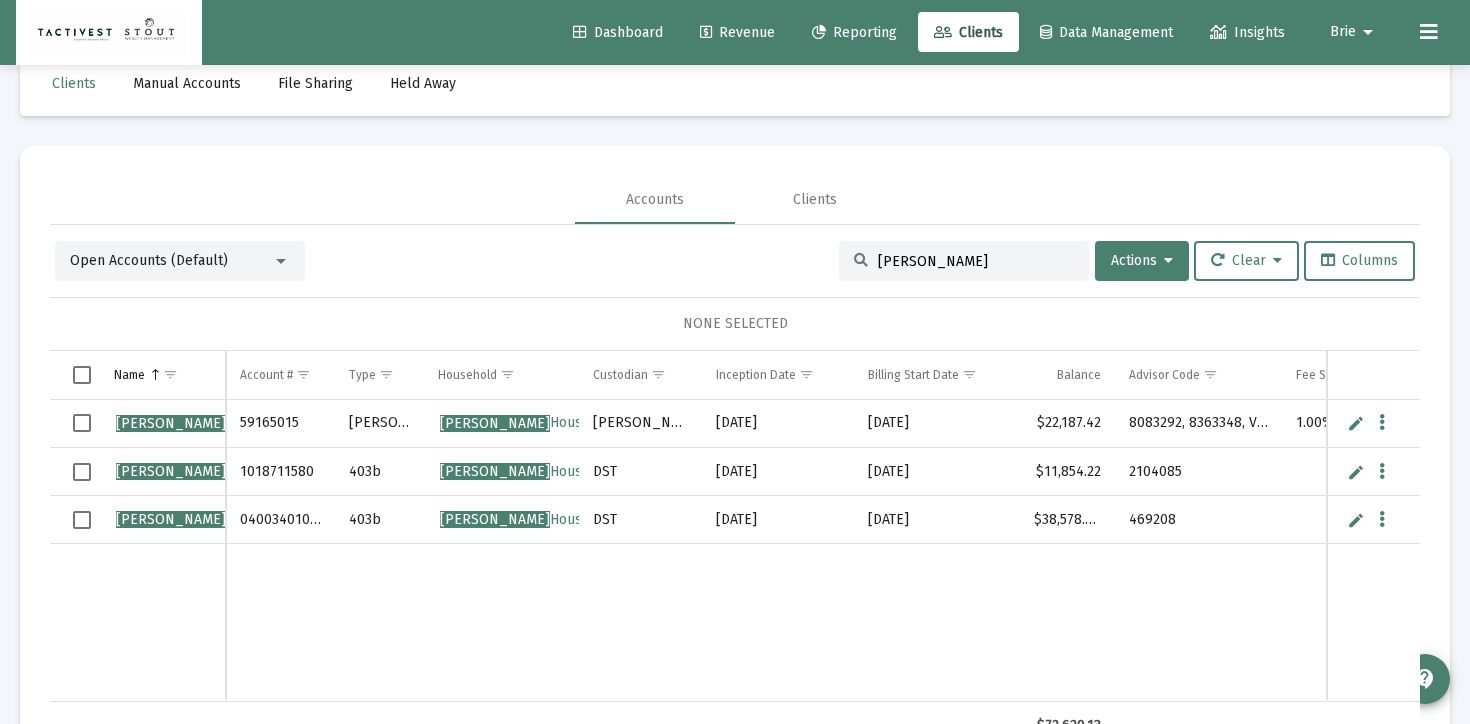 scroll, scrollTop: 5, scrollLeft: 0, axis: vertical 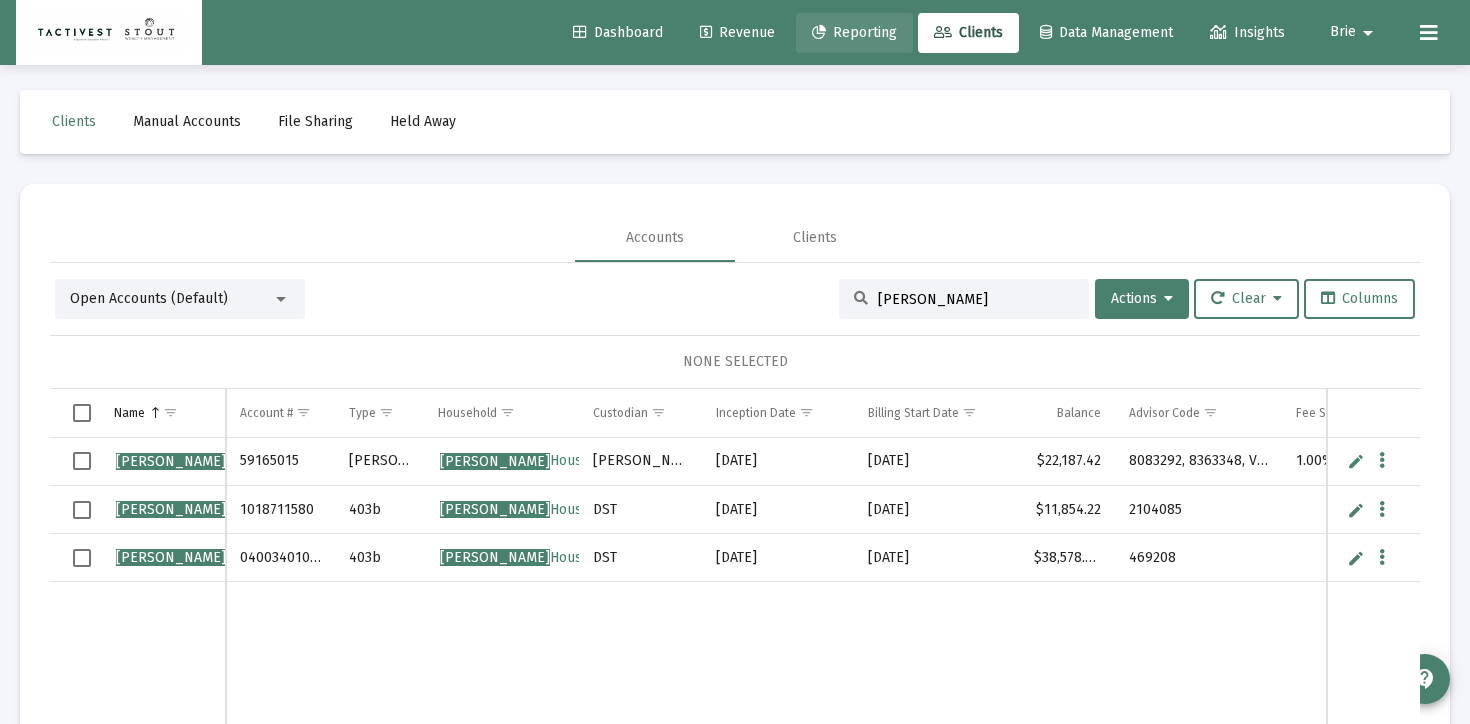 click 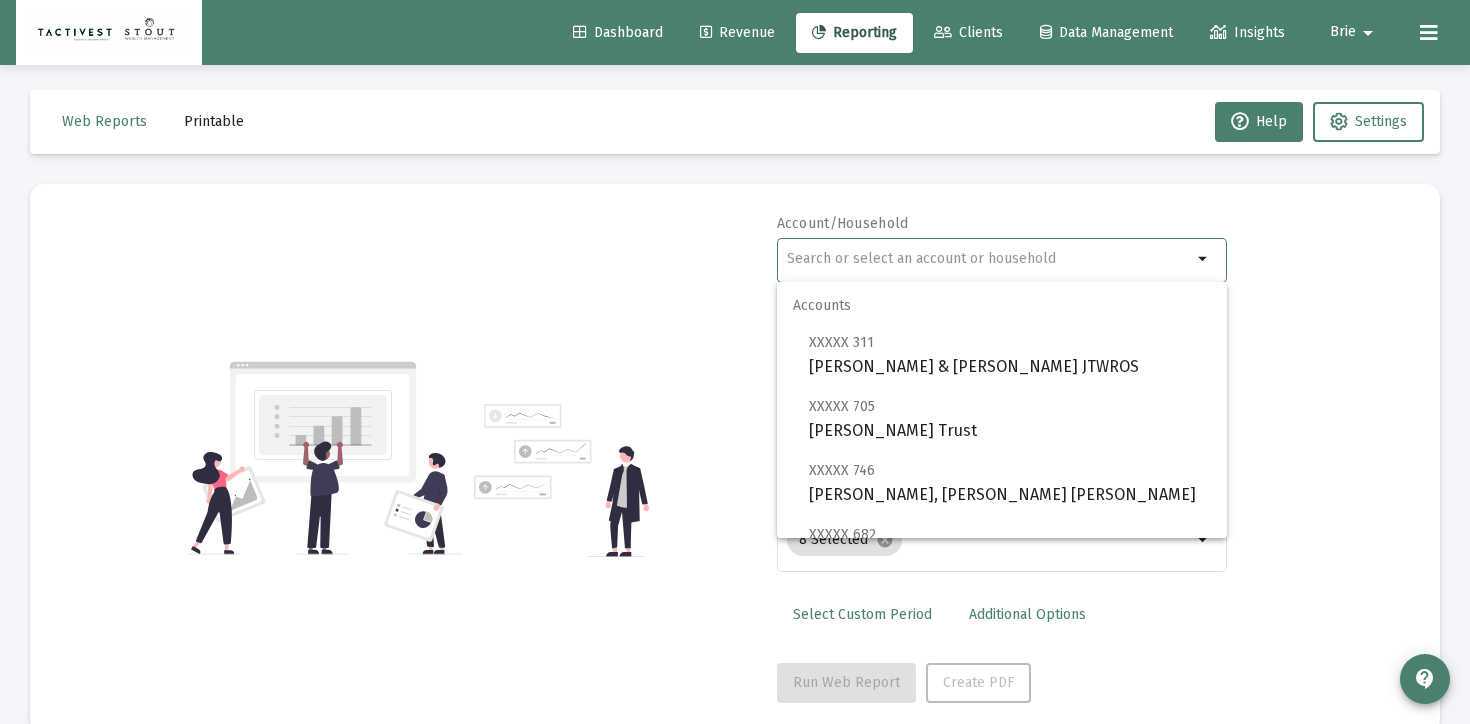 click at bounding box center [989, 259] 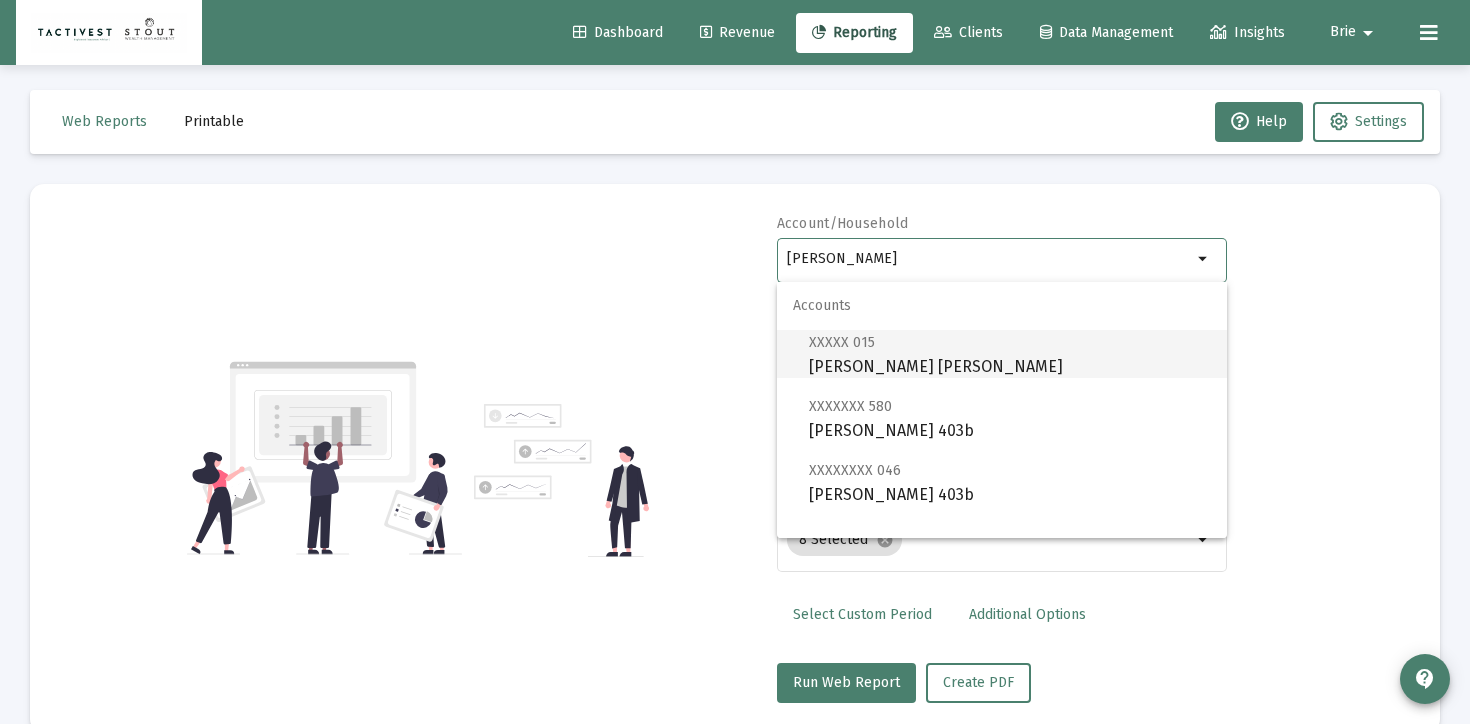 scroll, scrollTop: 80, scrollLeft: 0, axis: vertical 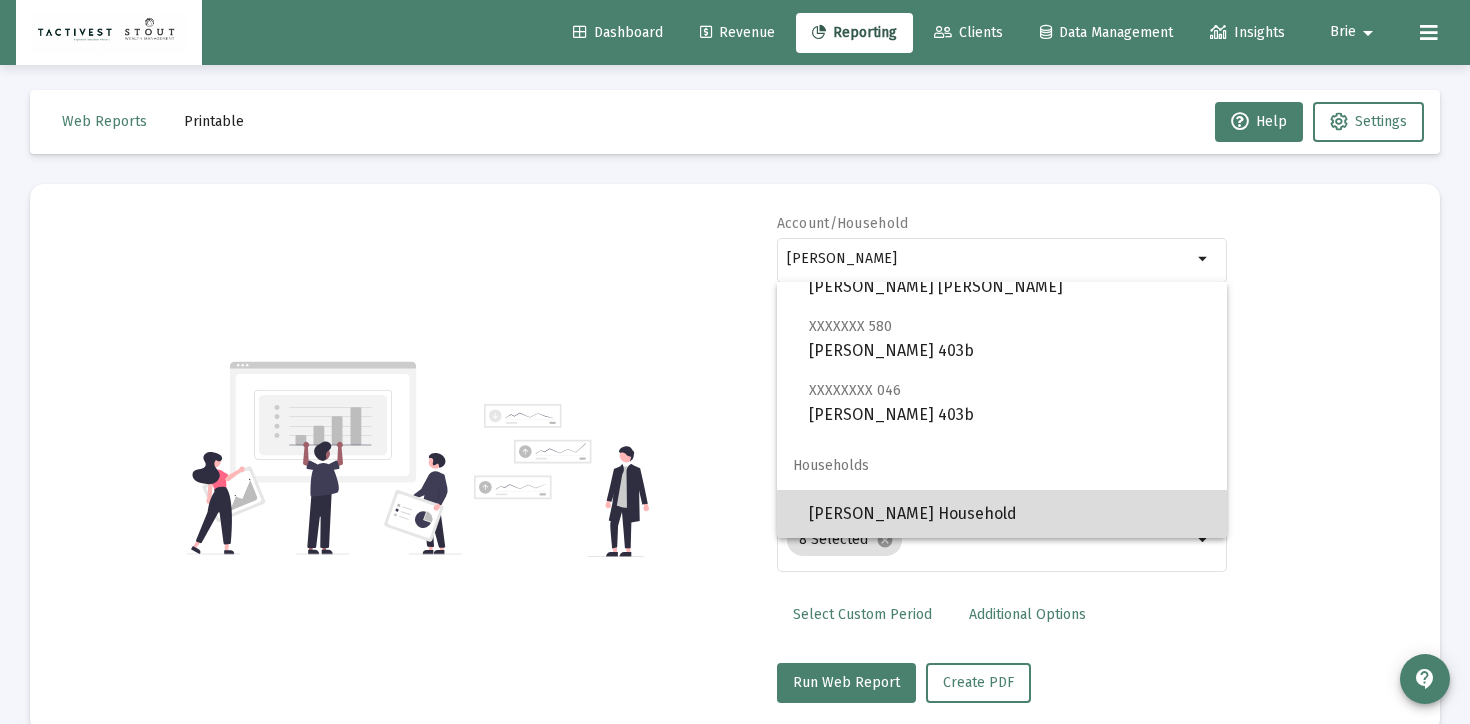 click on "[PERSON_NAME] Household" at bounding box center (1010, 514) 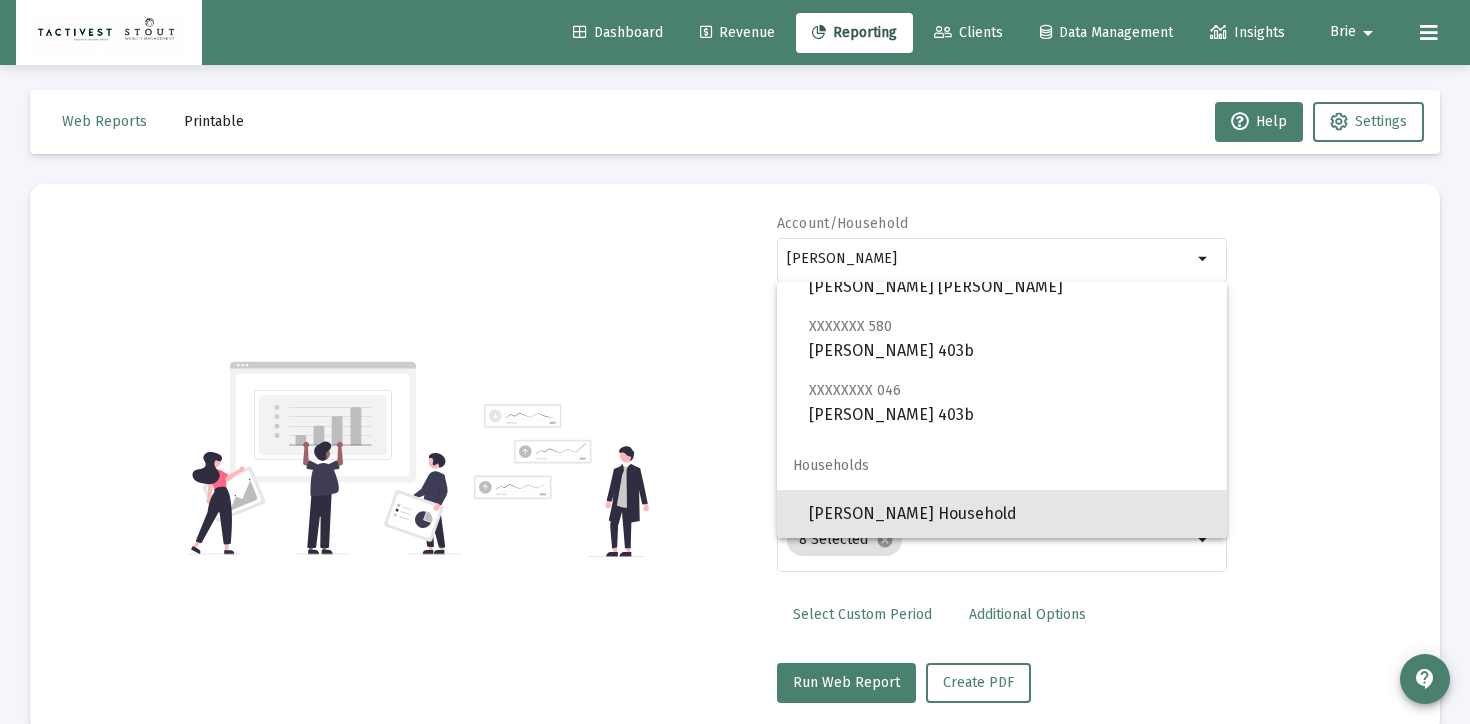 type on "[PERSON_NAME] Household" 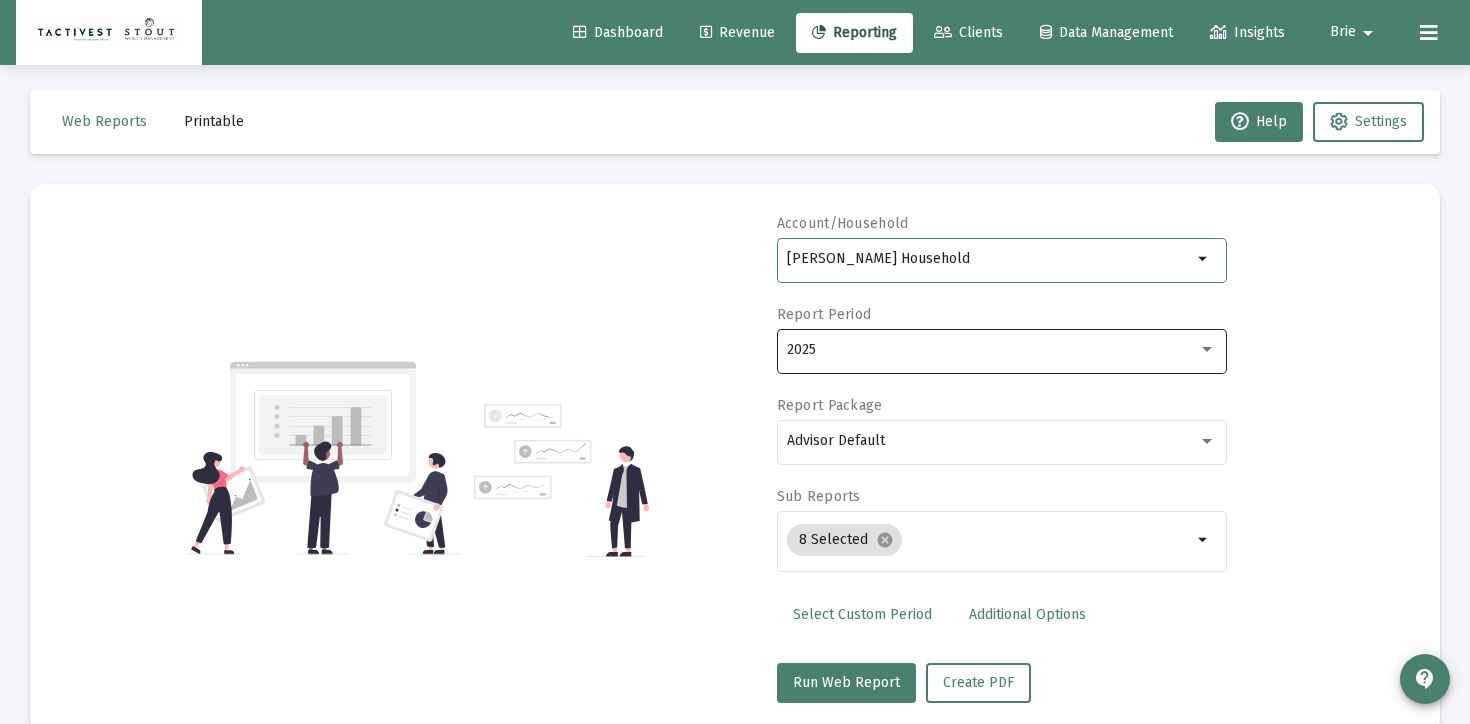 click on "2025" 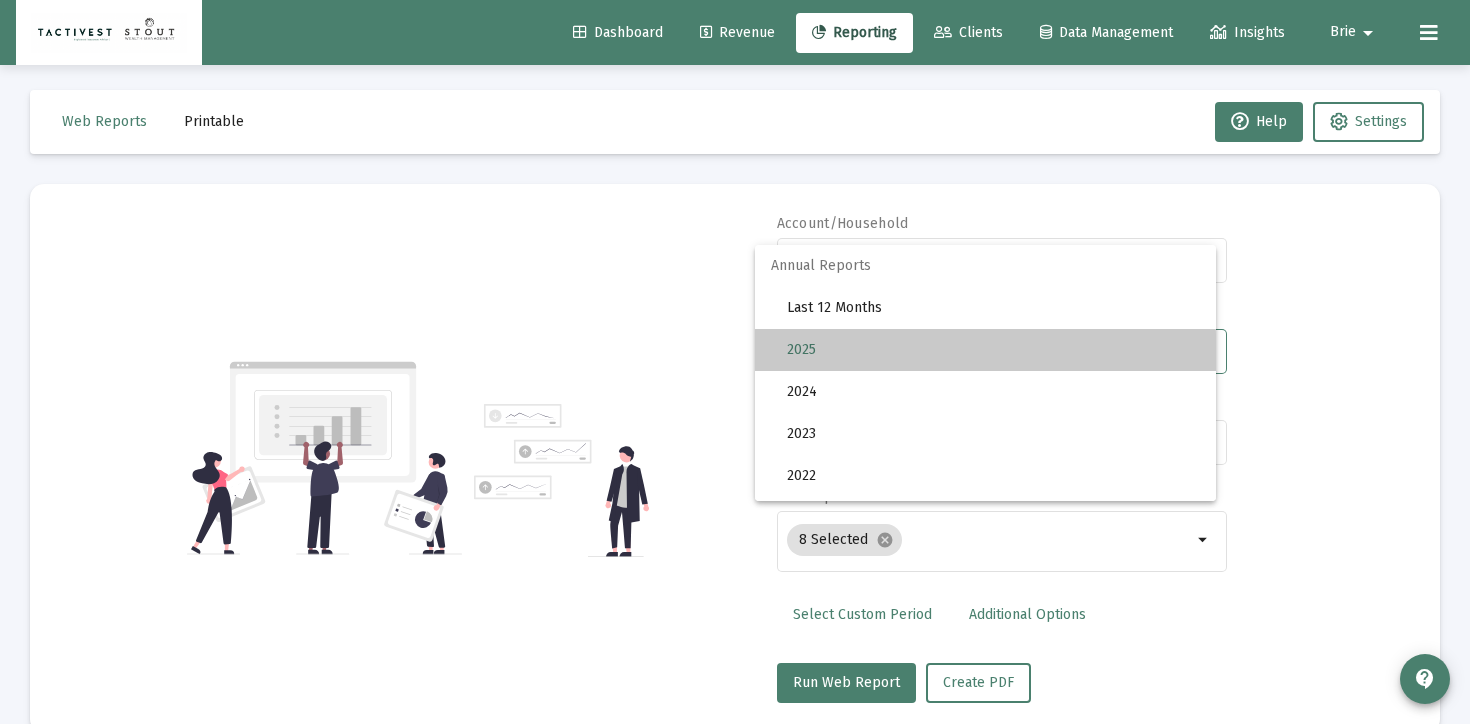 click on "2025" at bounding box center [993, 350] 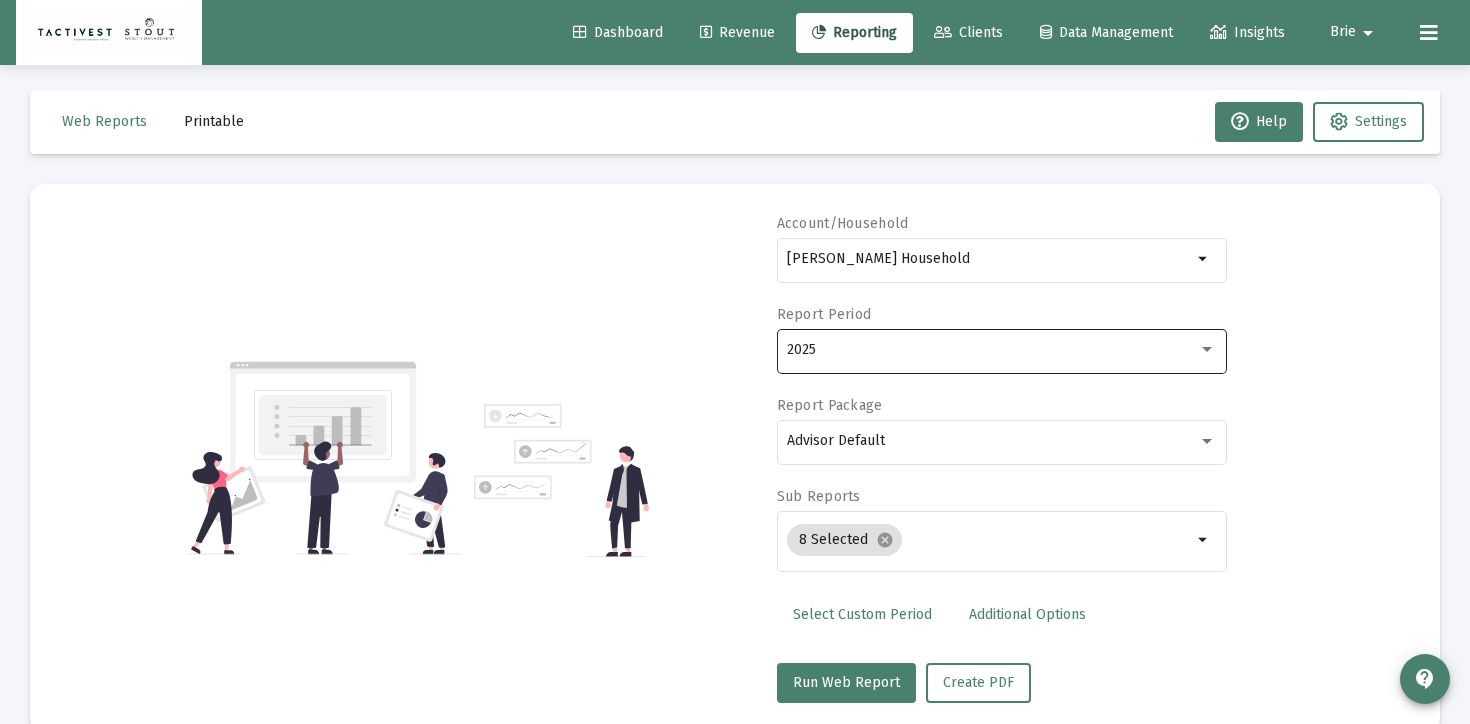 click on "2025" 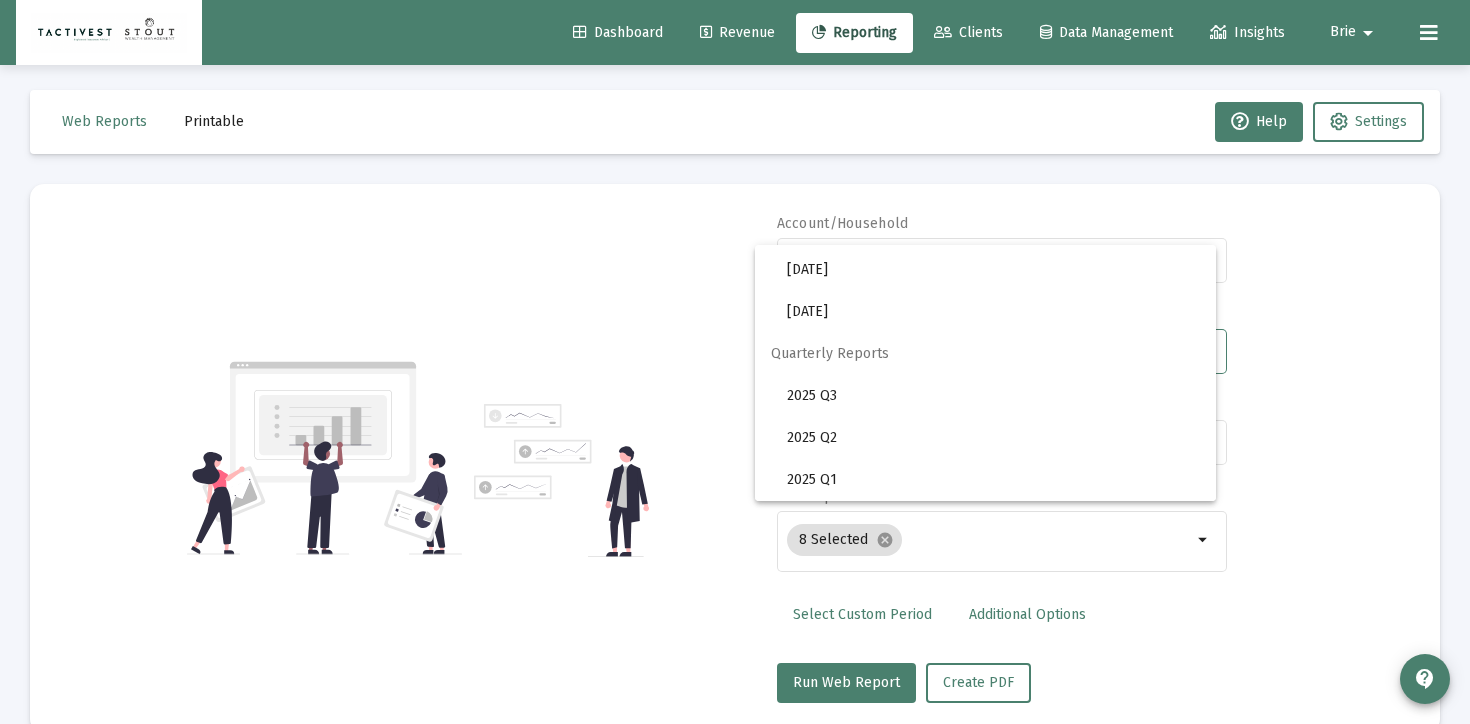 scroll, scrollTop: 627, scrollLeft: 0, axis: vertical 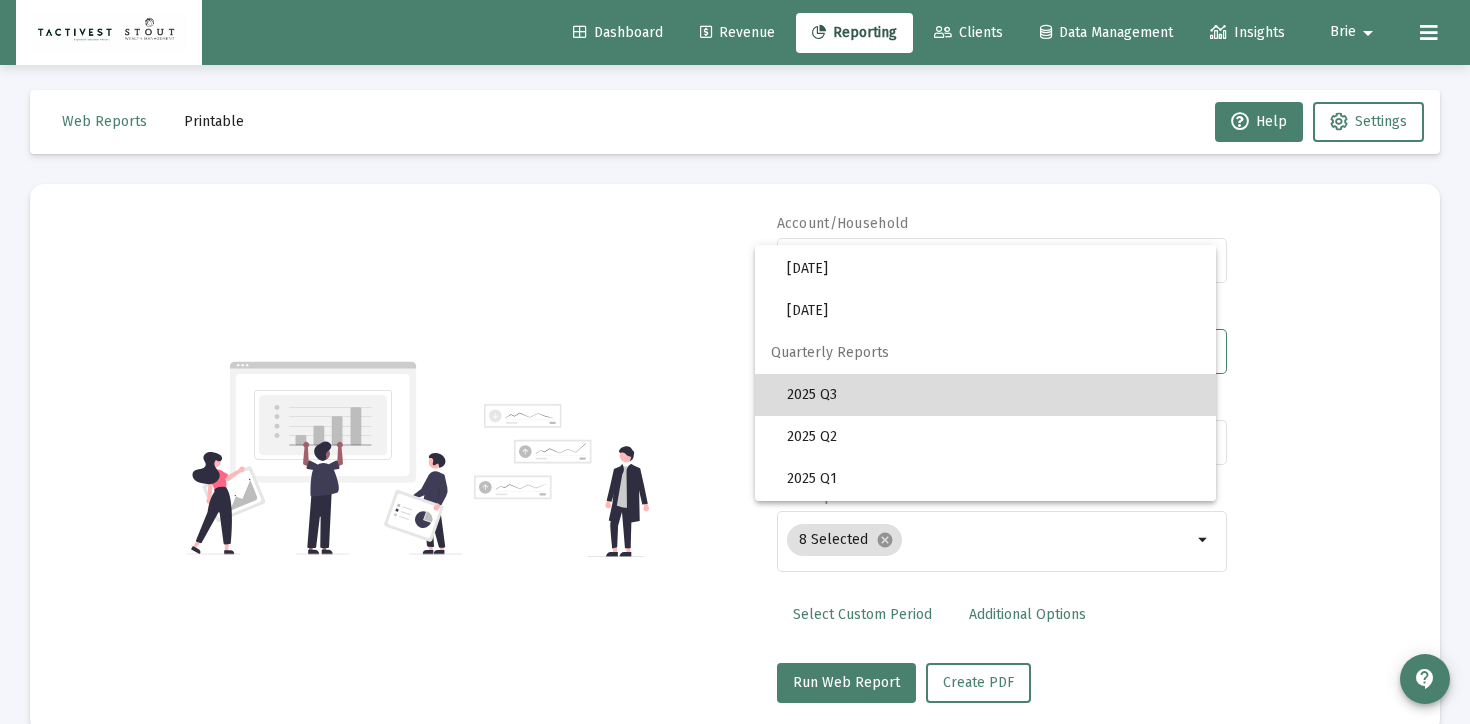 click on "2025 Q3" at bounding box center [993, 395] 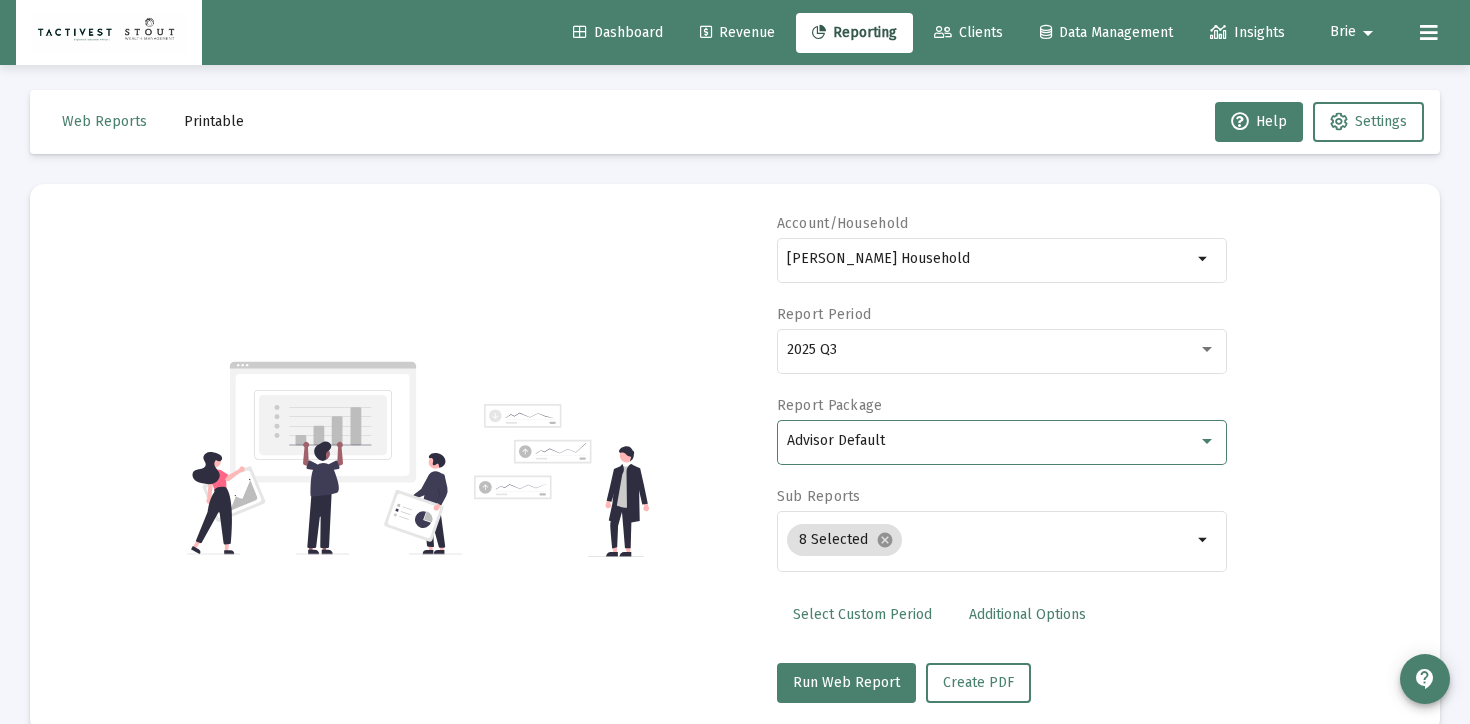 click on "Advisor Default" at bounding box center [992, 441] 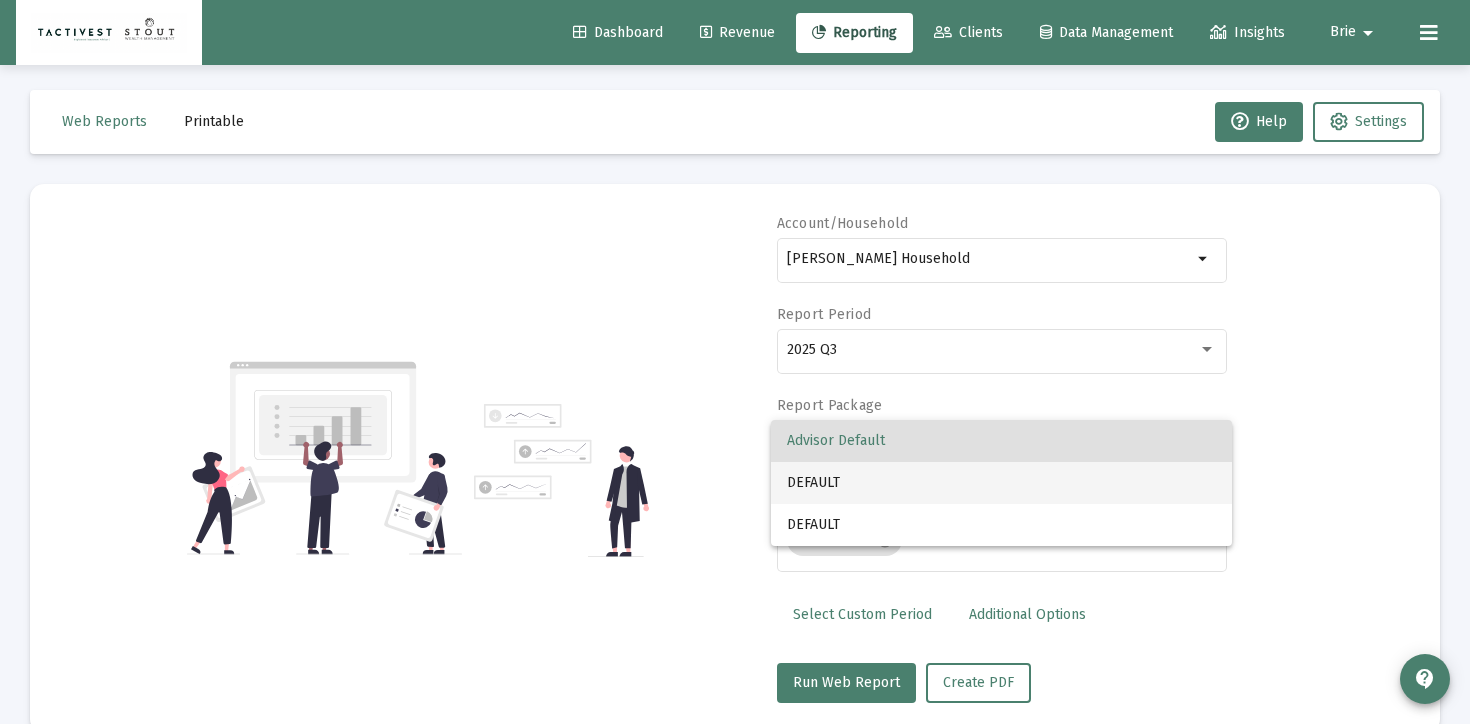 click on "DEFAULT" at bounding box center [1001, 483] 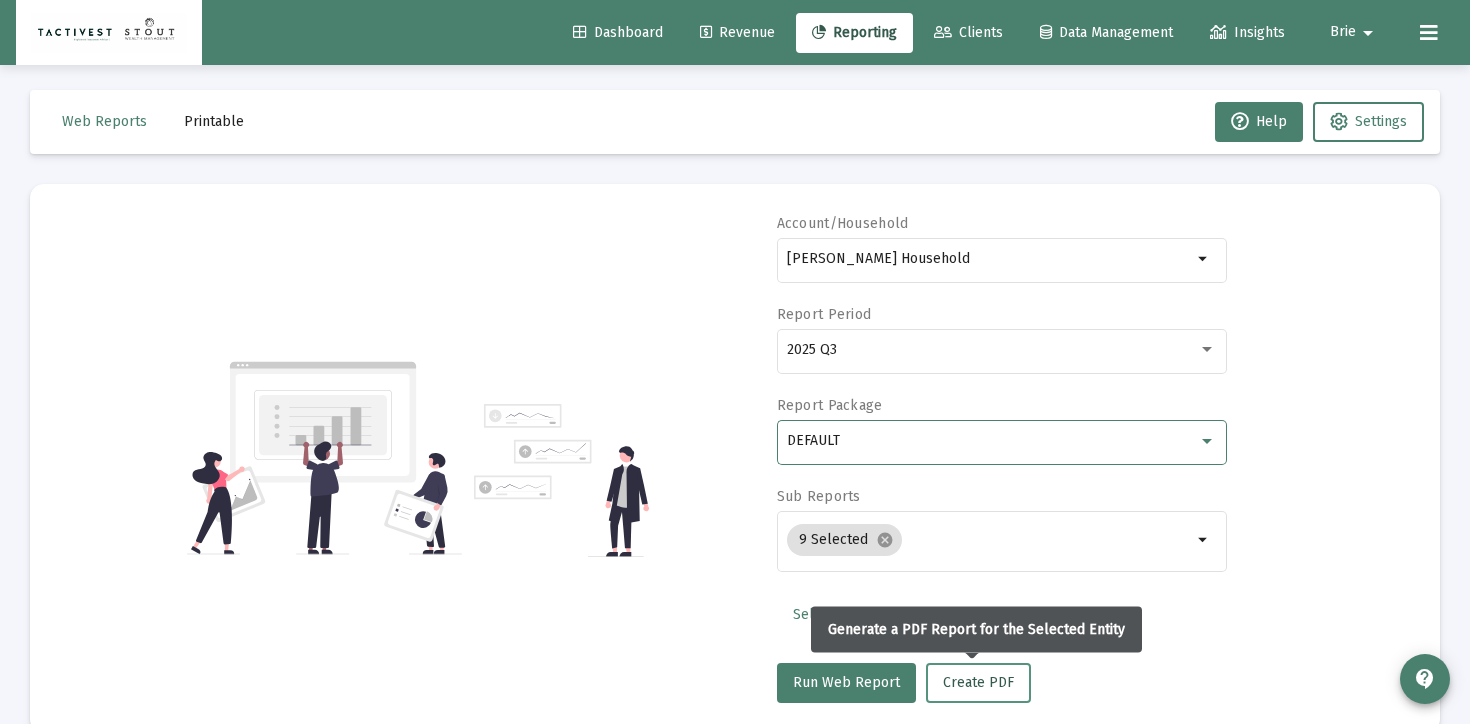 click on "Create PDF" 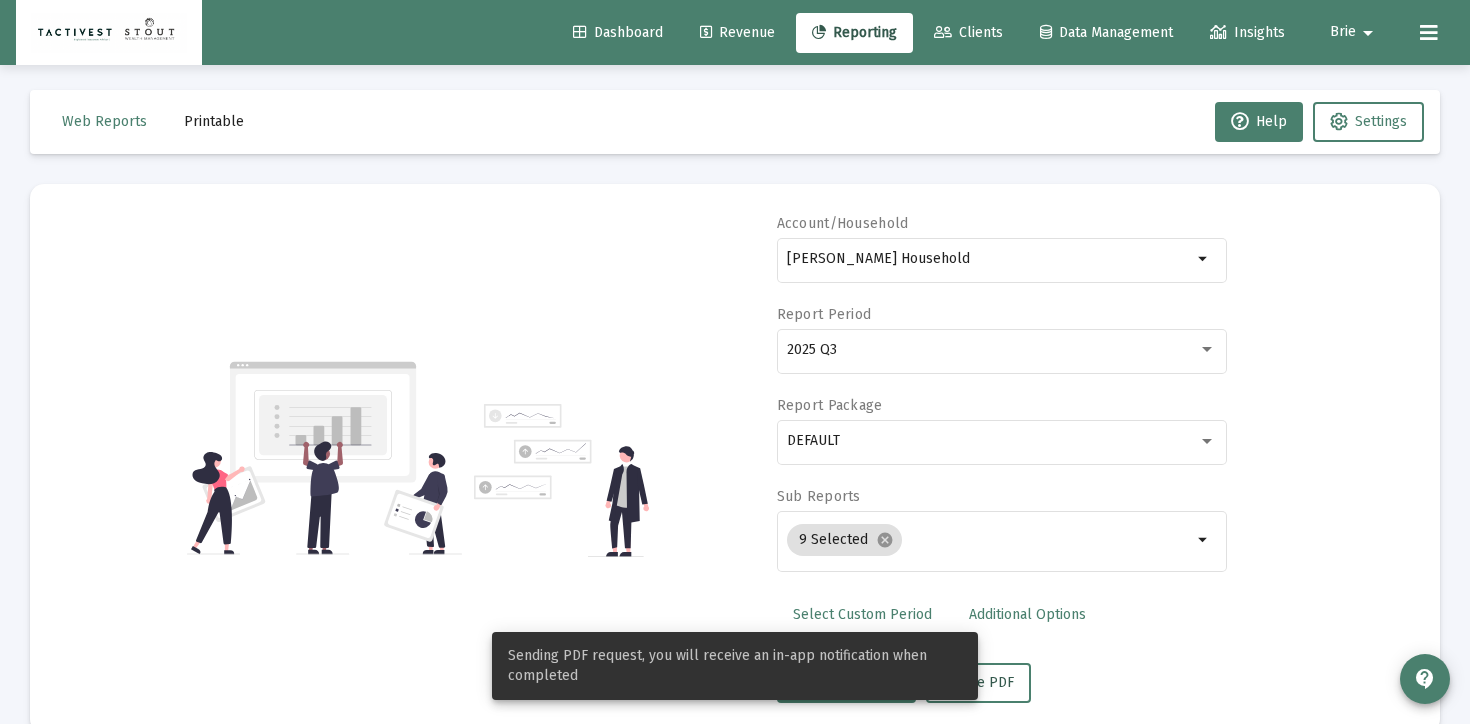 type 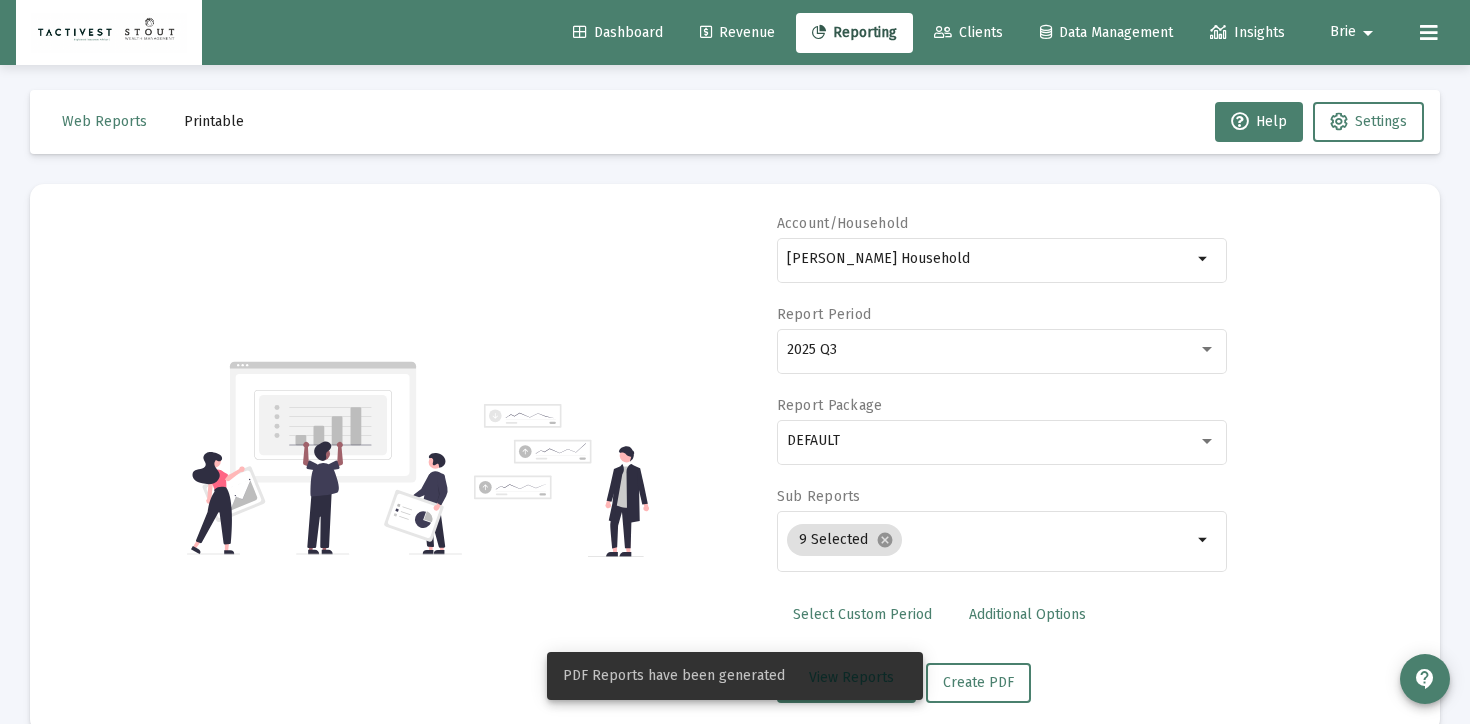 click on "Printable" 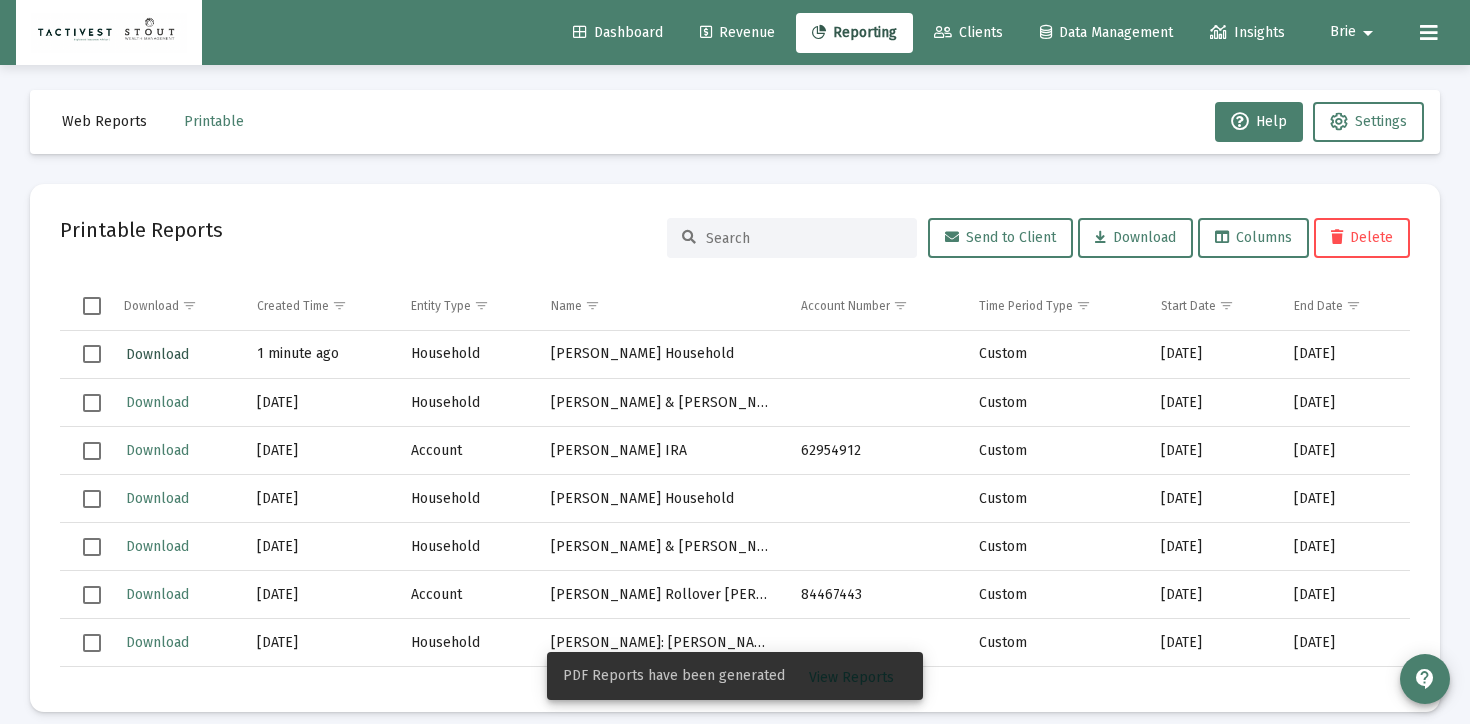 click on "Download" 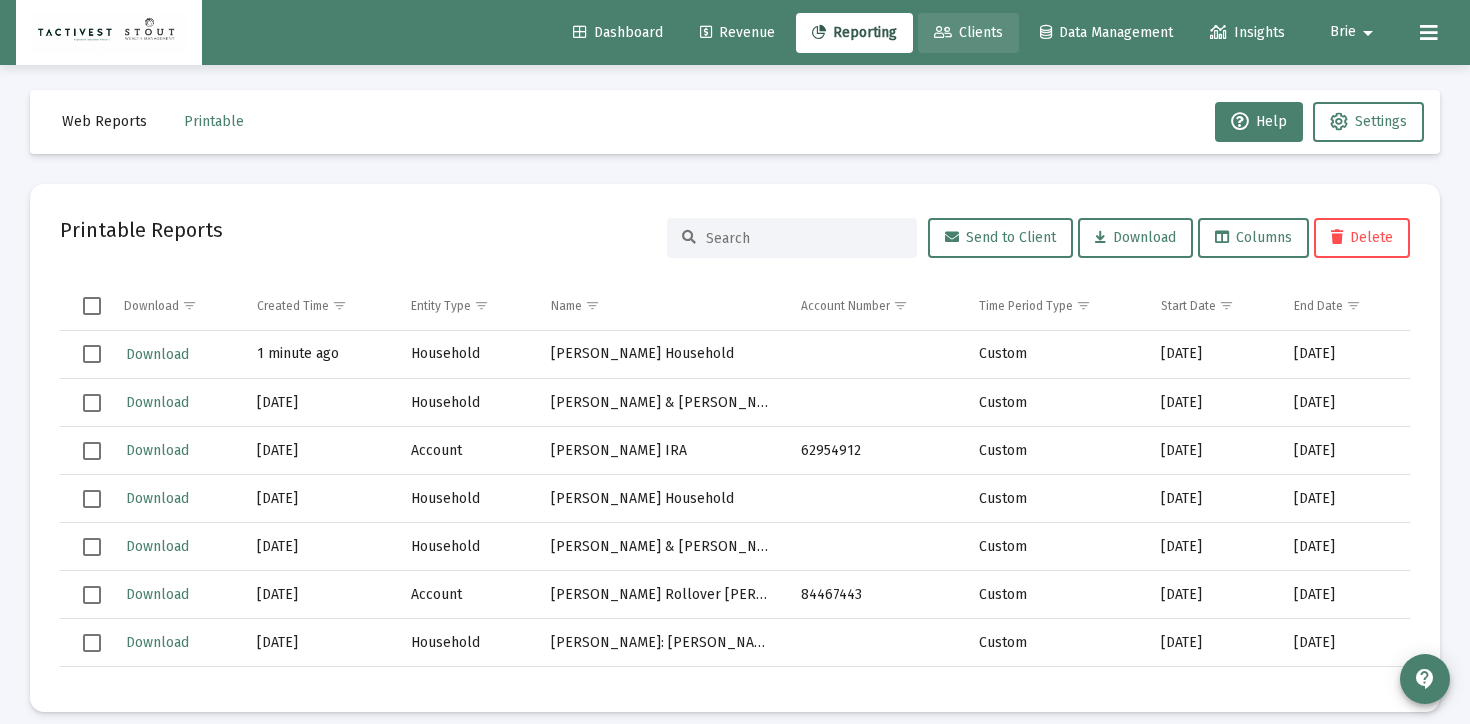 click on "Clients" 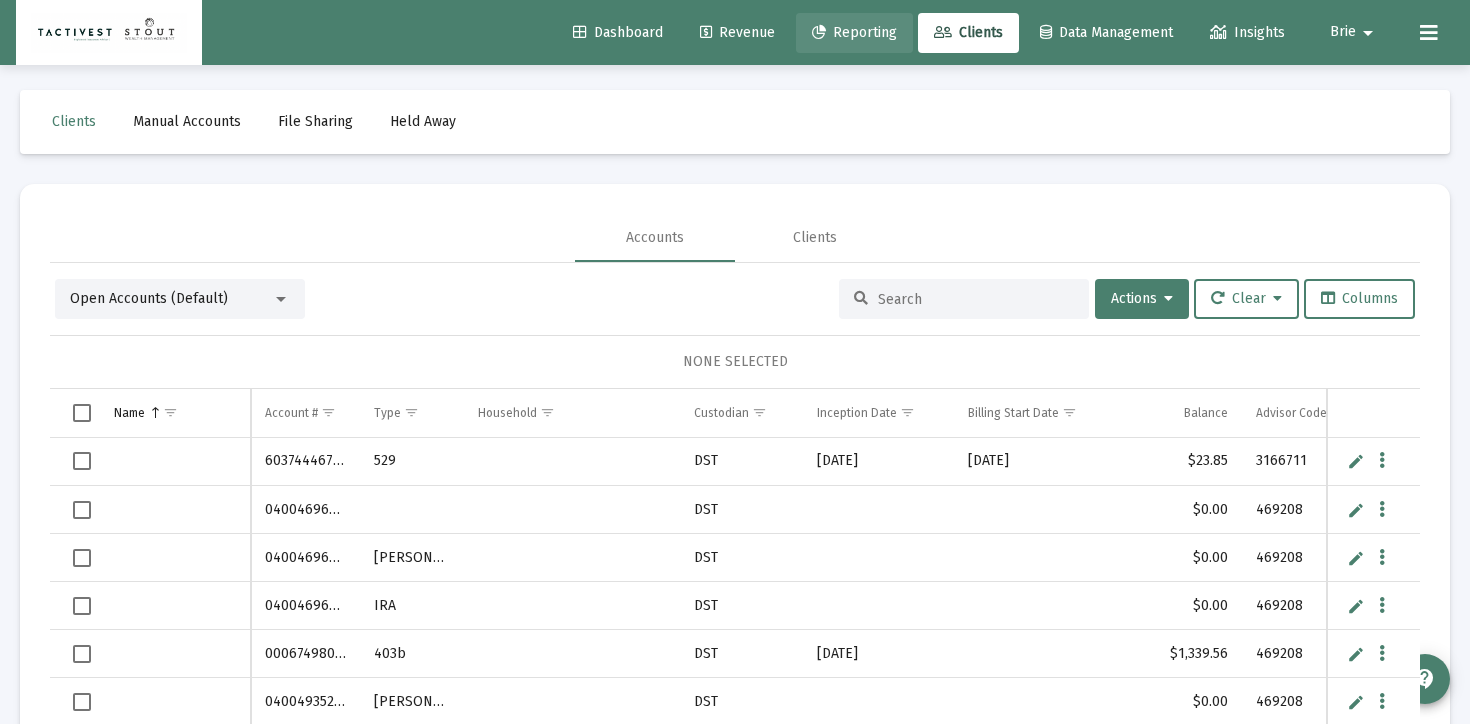 click on "Reporting" 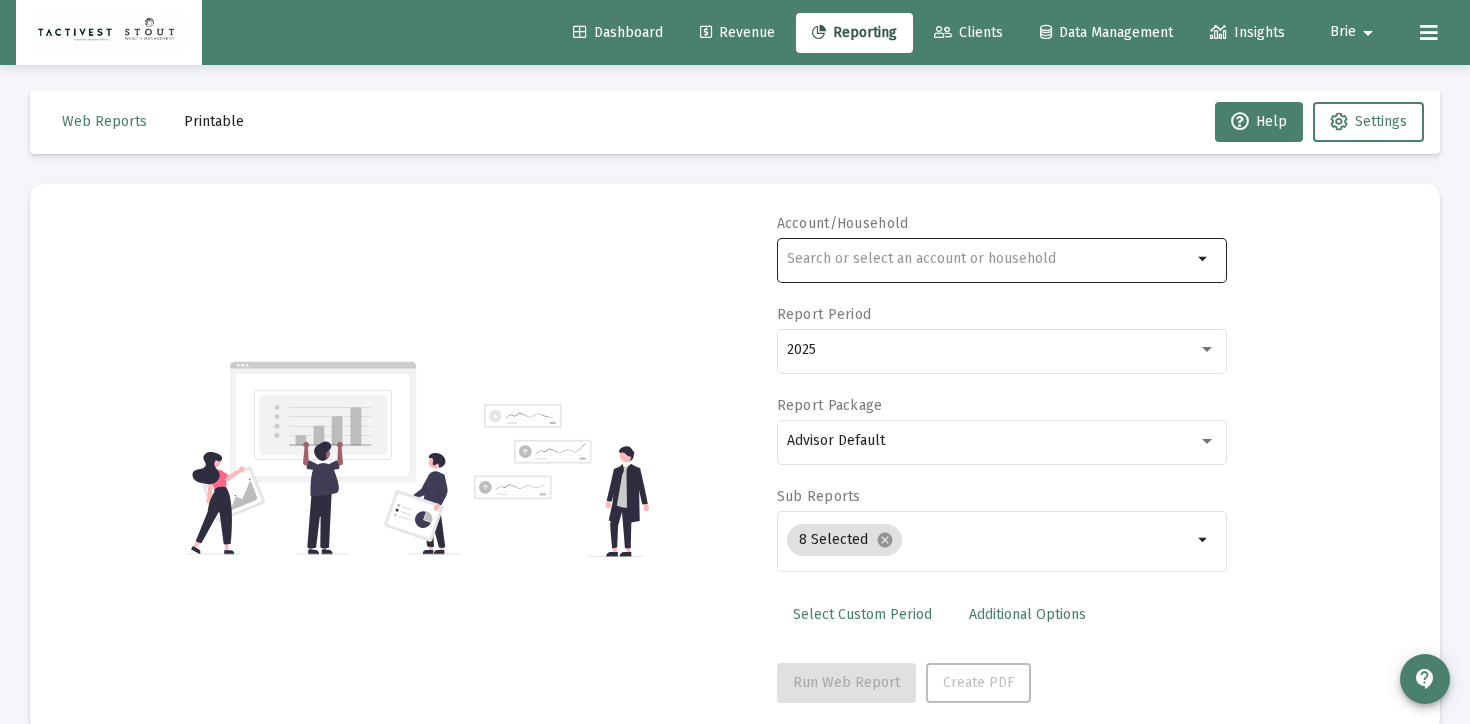 click 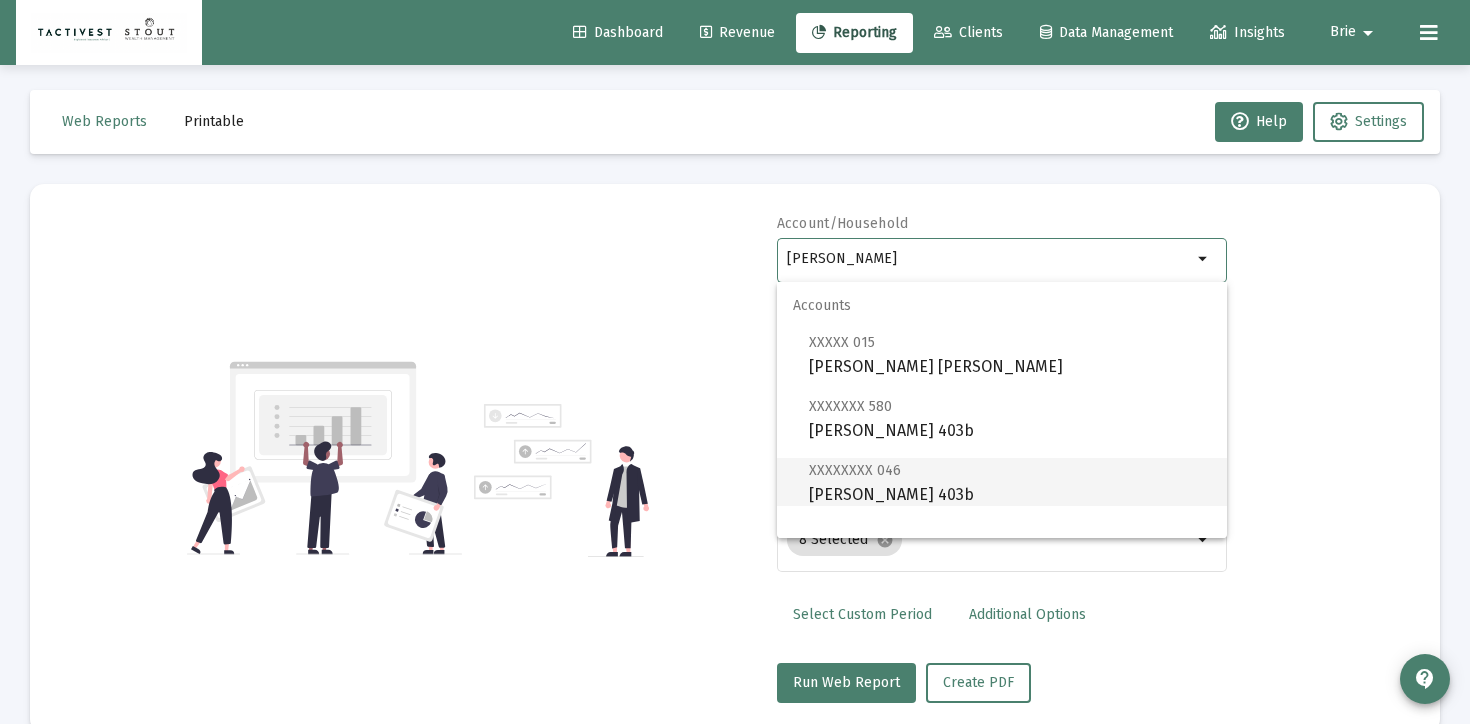 scroll, scrollTop: 80, scrollLeft: 0, axis: vertical 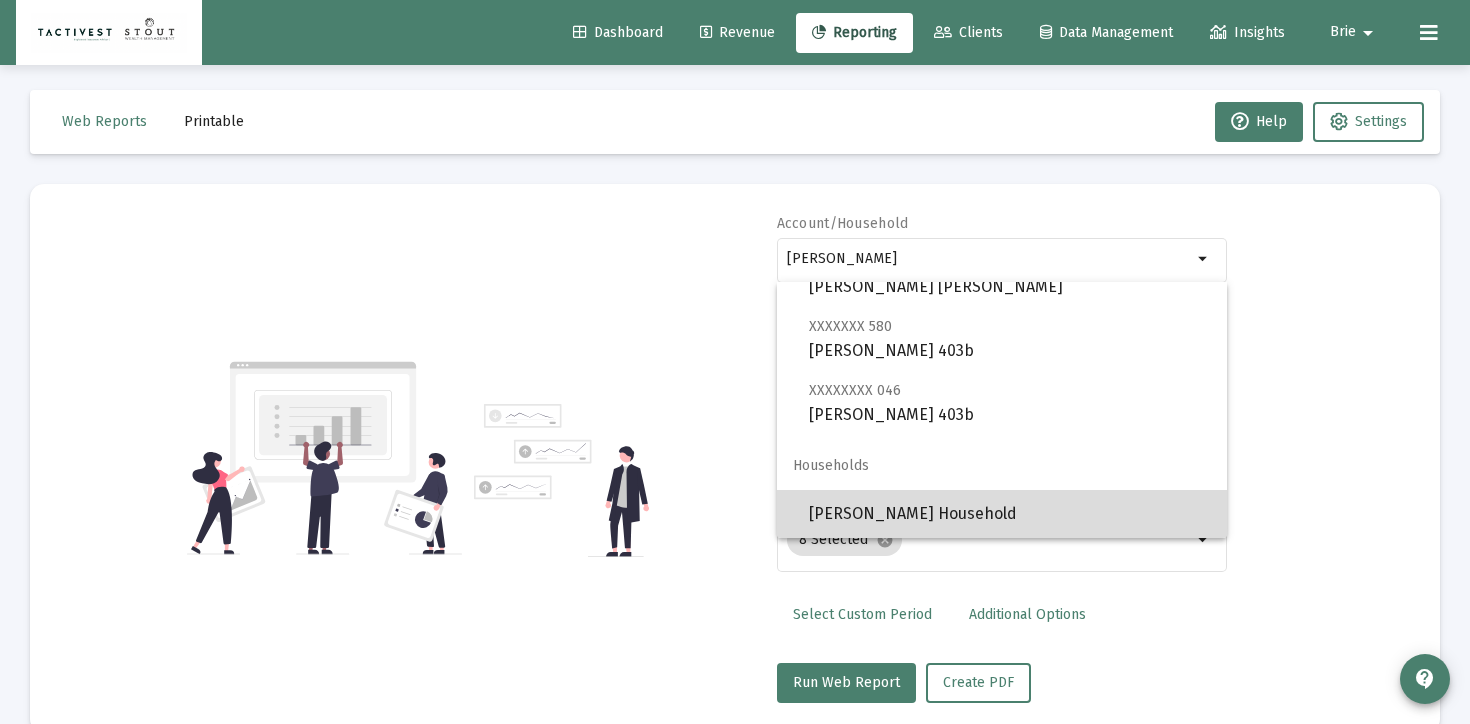 click on "[PERSON_NAME] Household" at bounding box center (1010, 514) 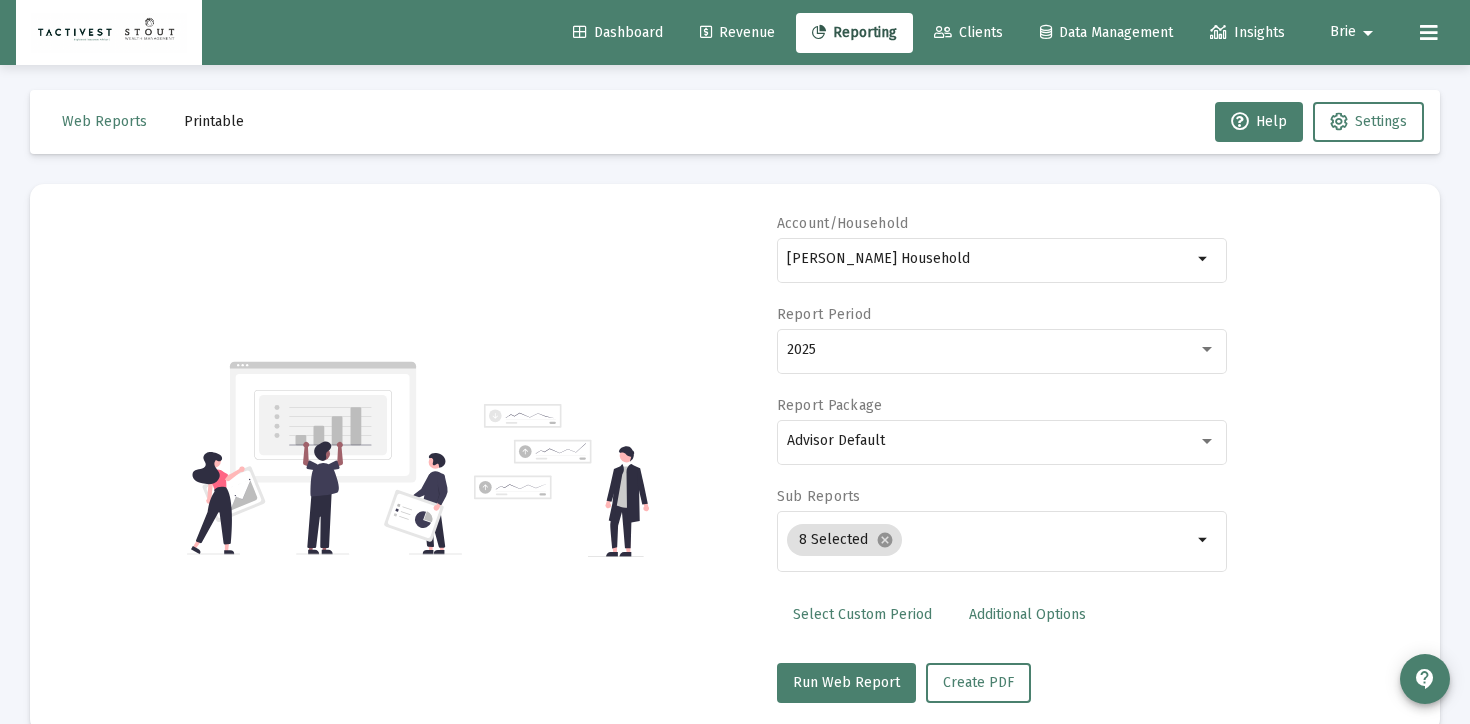 click on "Advisor Default" 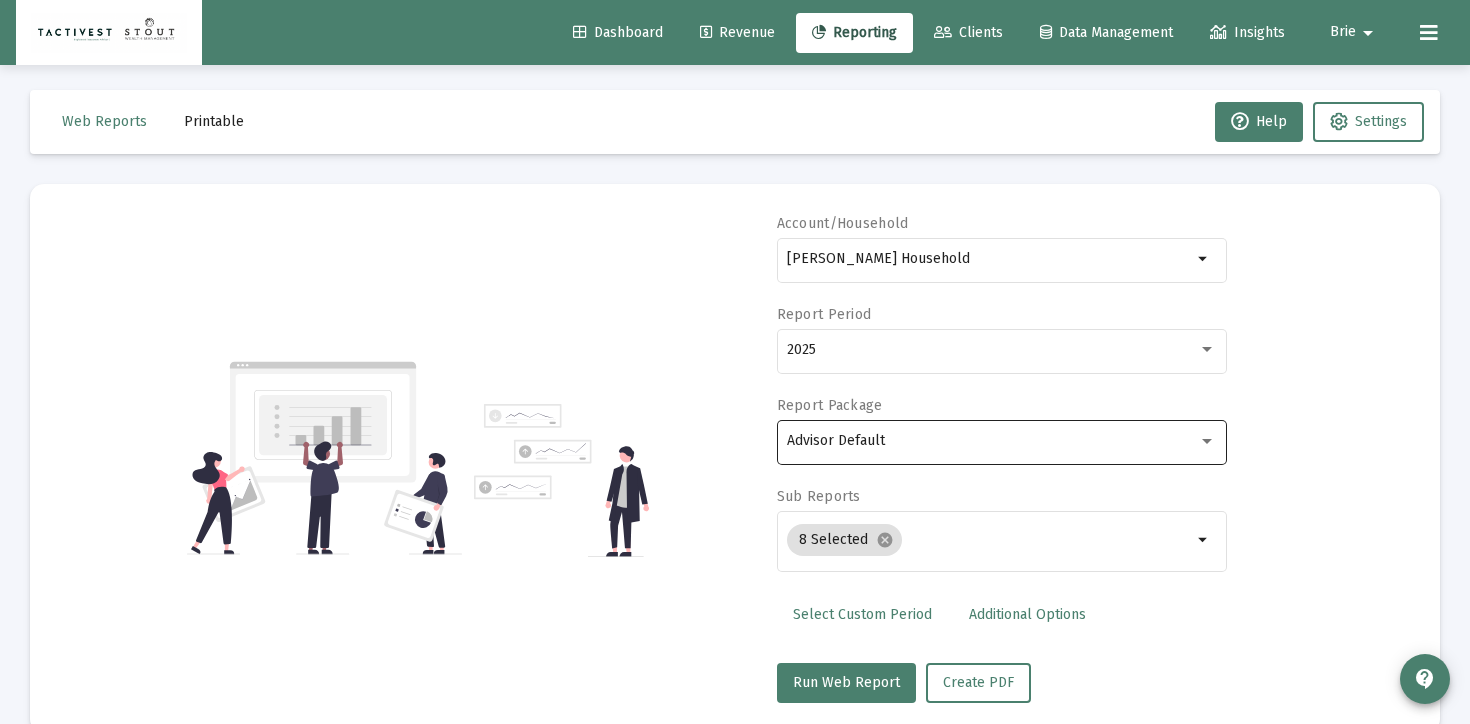click on "Advisor Default" 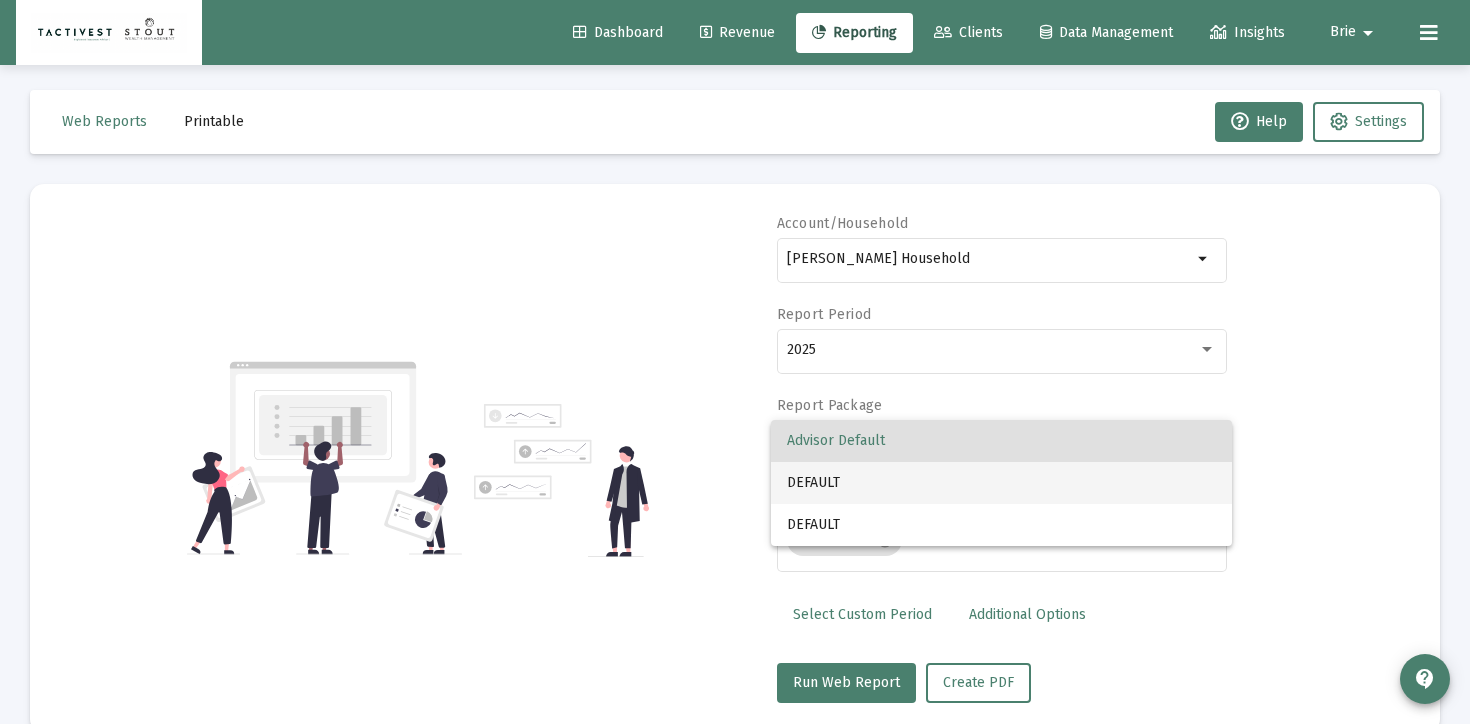 click on "DEFAULT" at bounding box center (1001, 483) 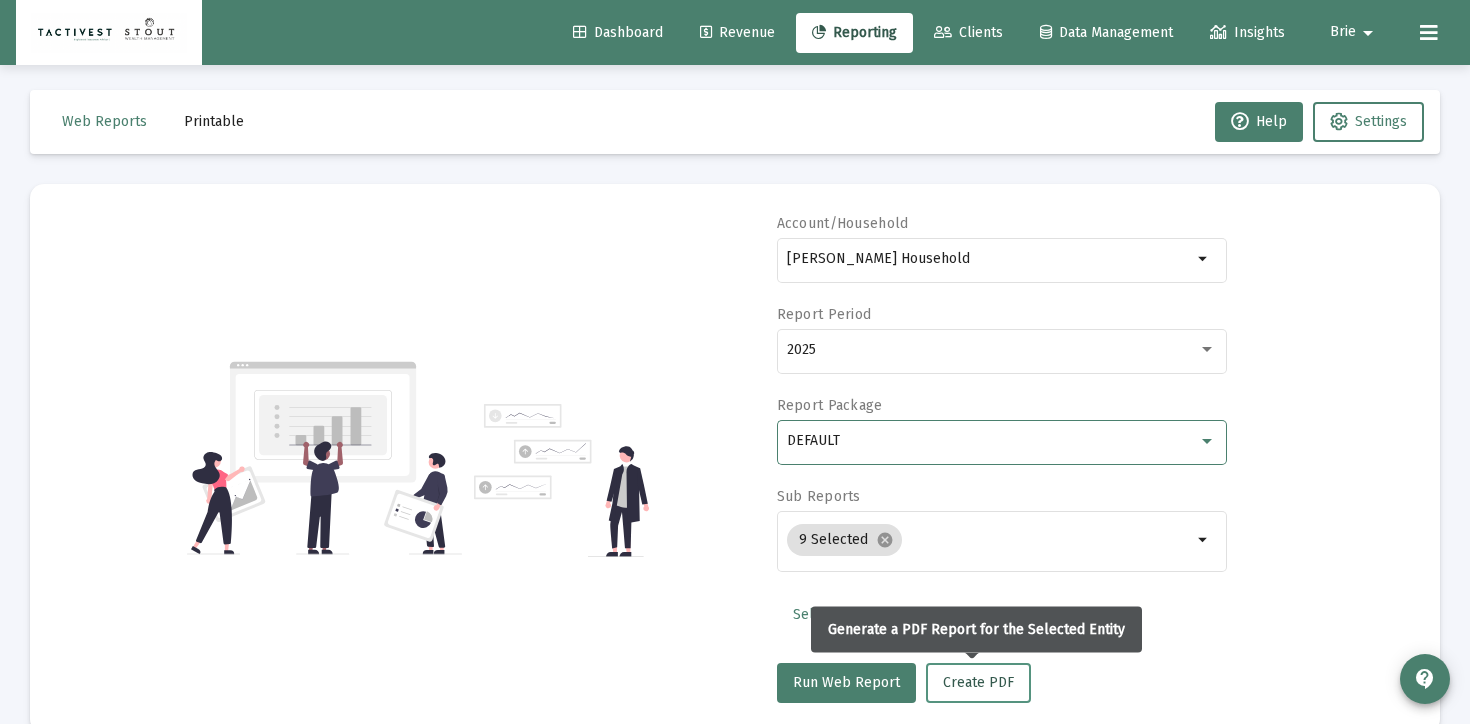 click on "Create PDF" 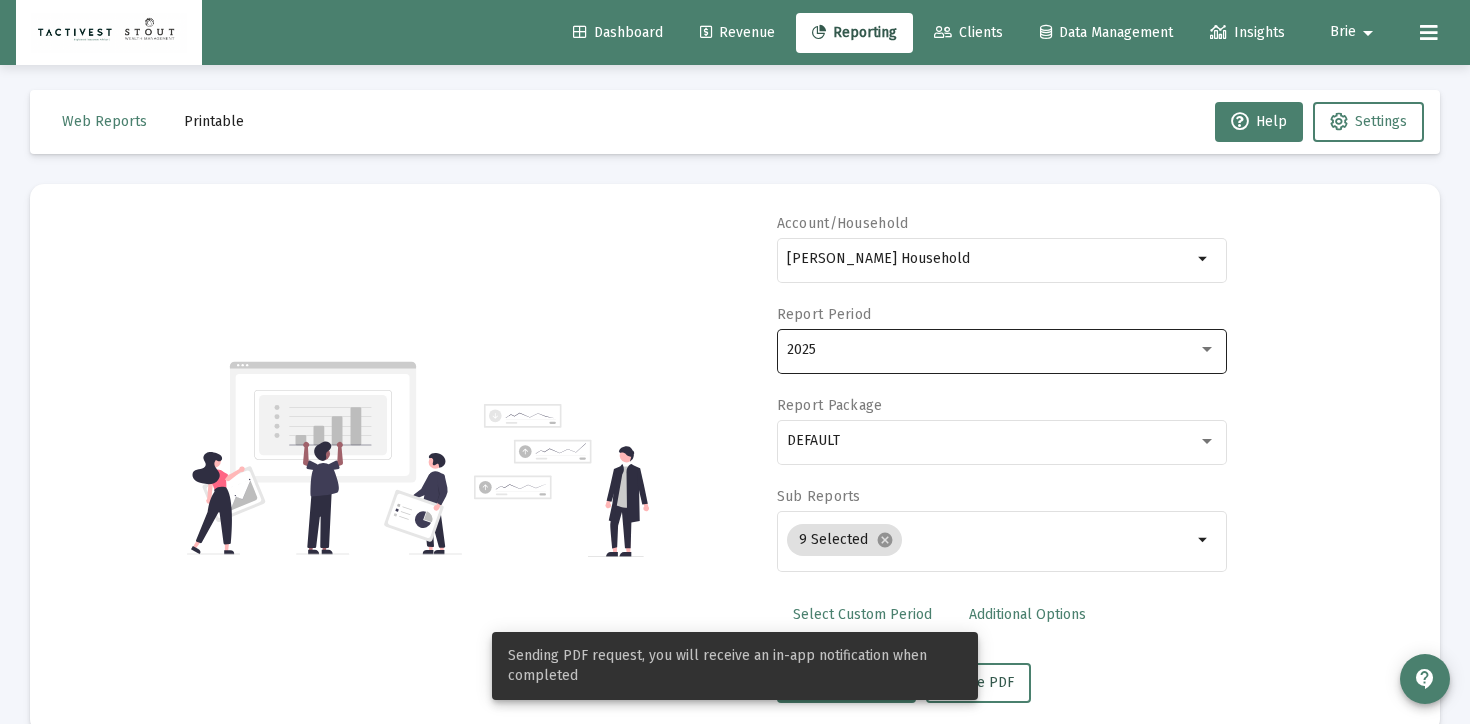 type 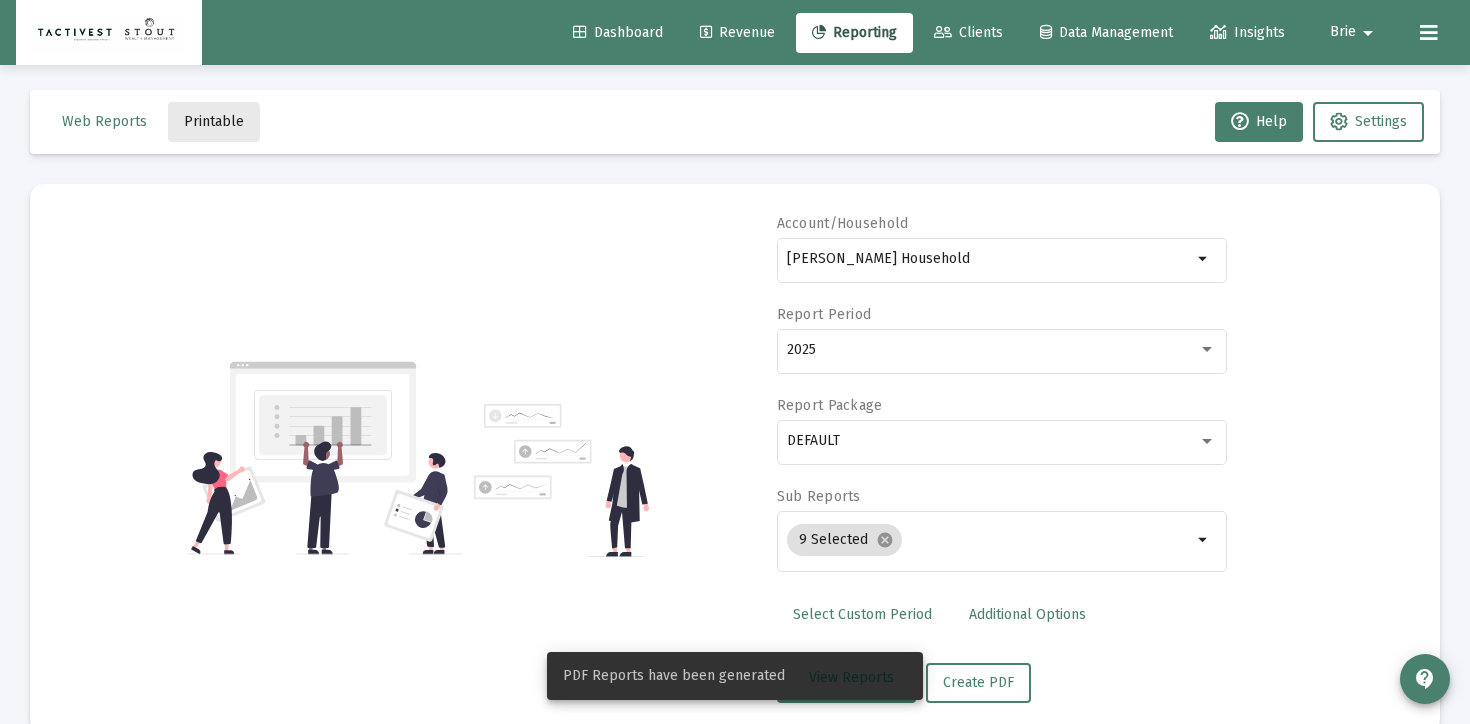 click on "Printable" 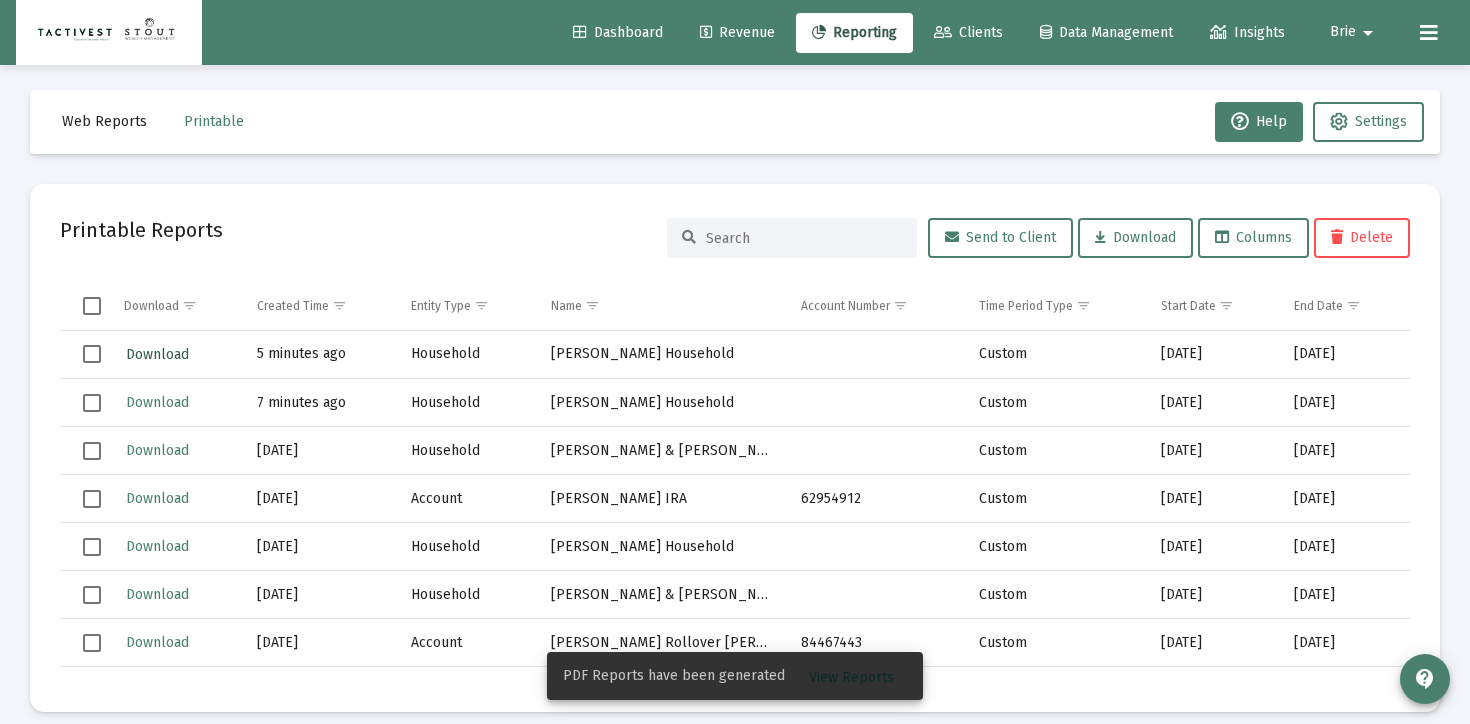 click on "Download" 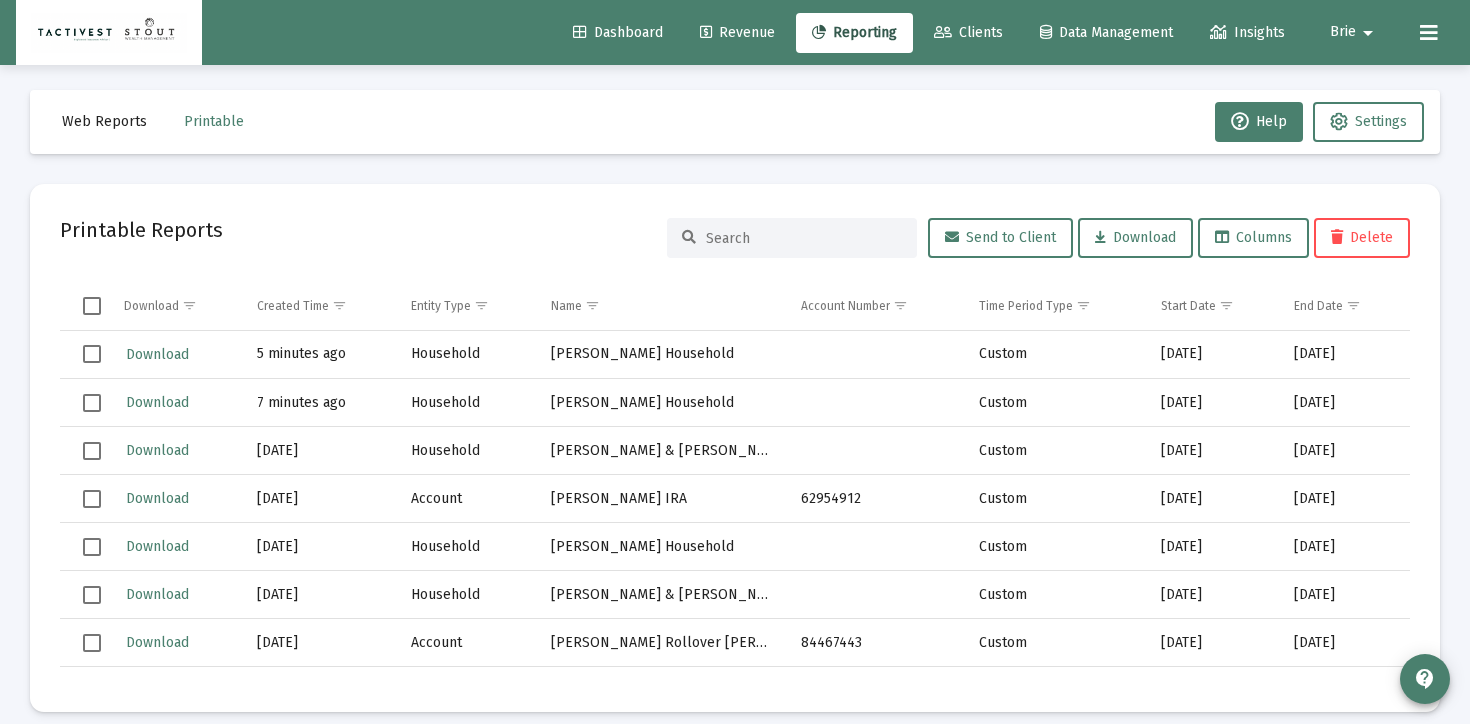 click on "[PERSON_NAME] Household" 